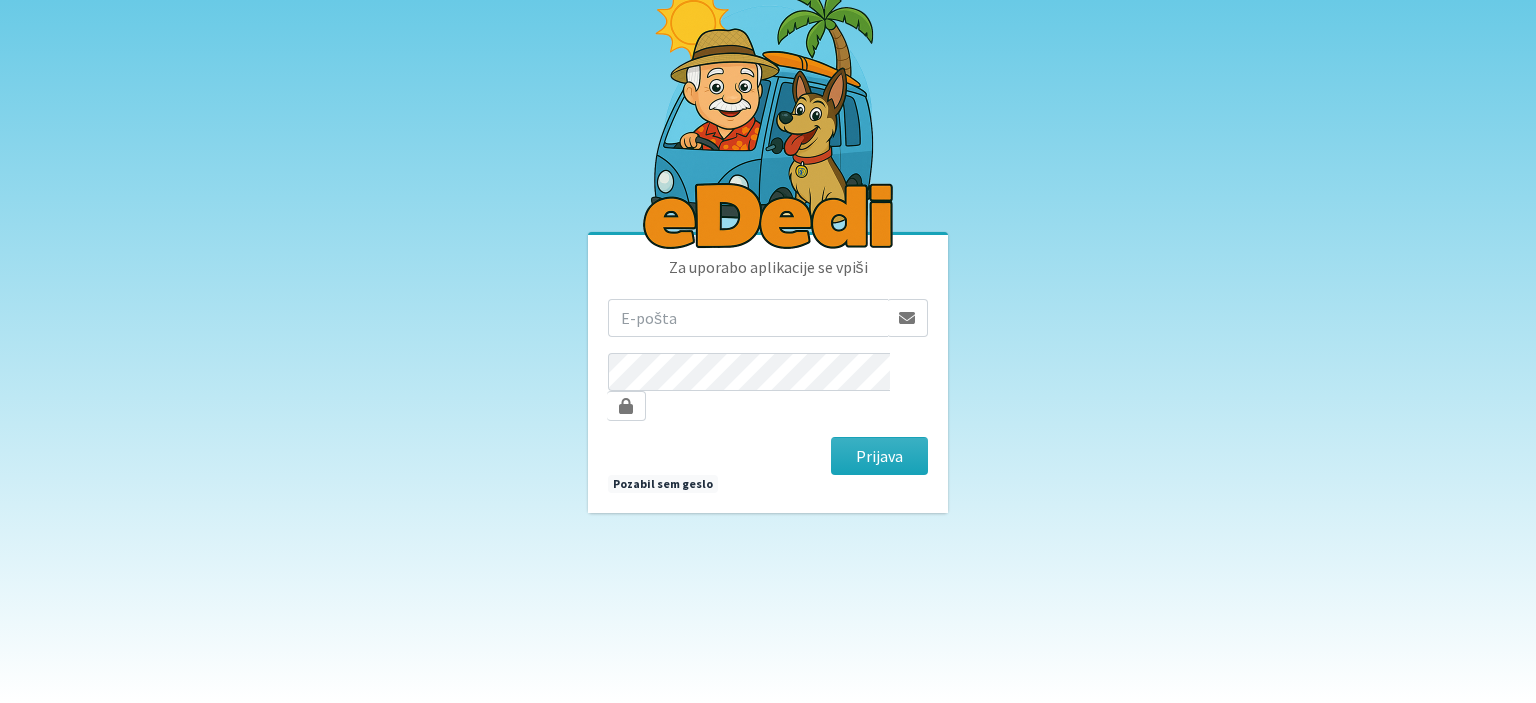 scroll, scrollTop: 0, scrollLeft: 0, axis: both 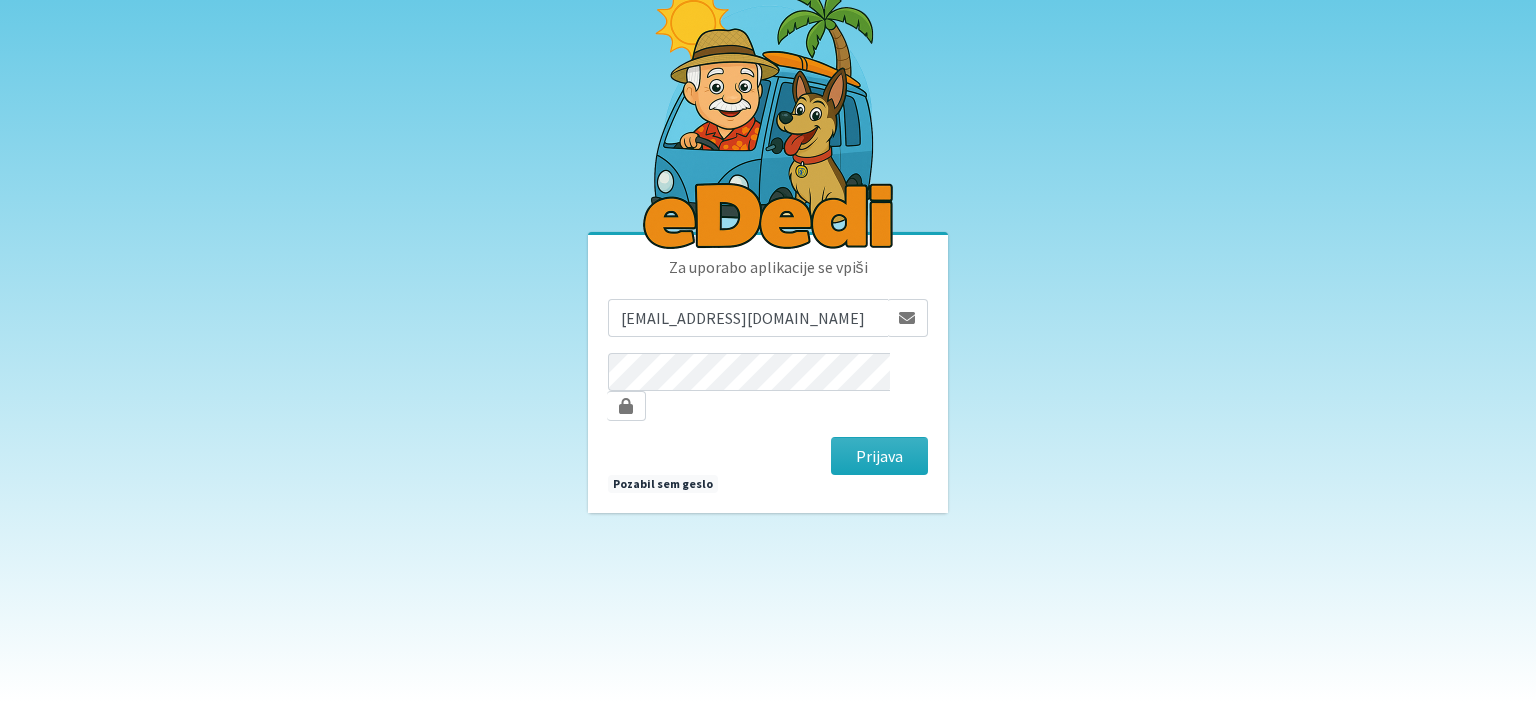 drag, startPoint x: 732, startPoint y: 331, endPoint x: 1041, endPoint y: 300, distance: 310.55112 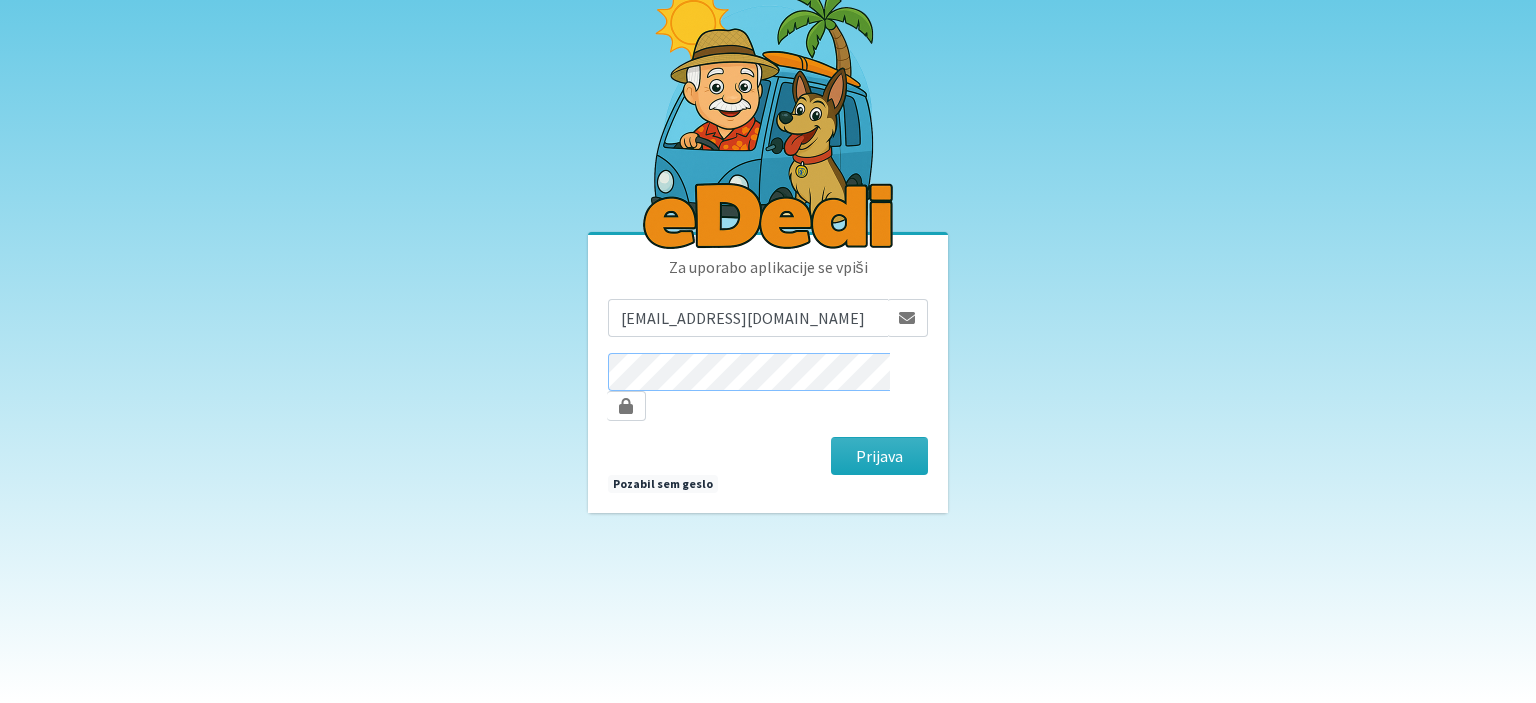 click on "Prijava" at bounding box center (879, 456) 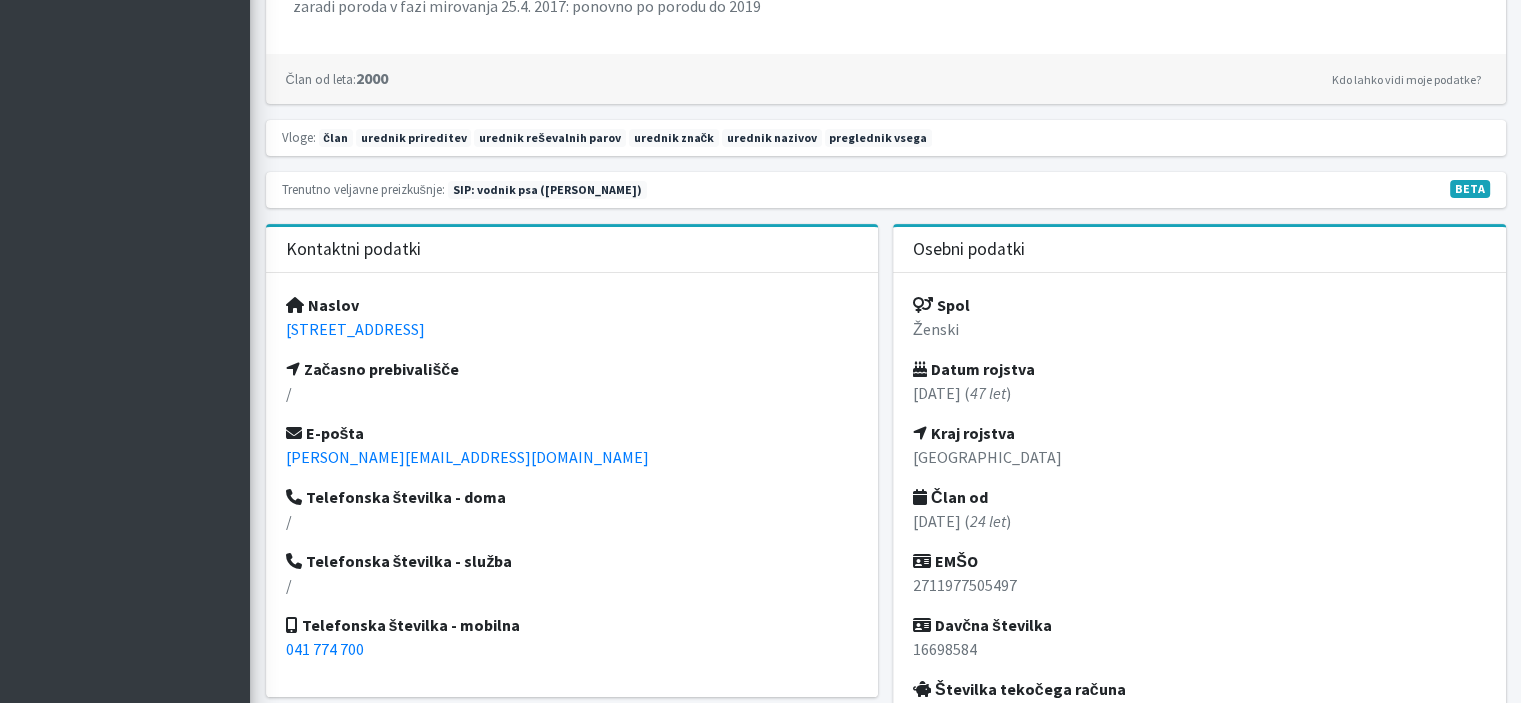 scroll, scrollTop: 0, scrollLeft: 0, axis: both 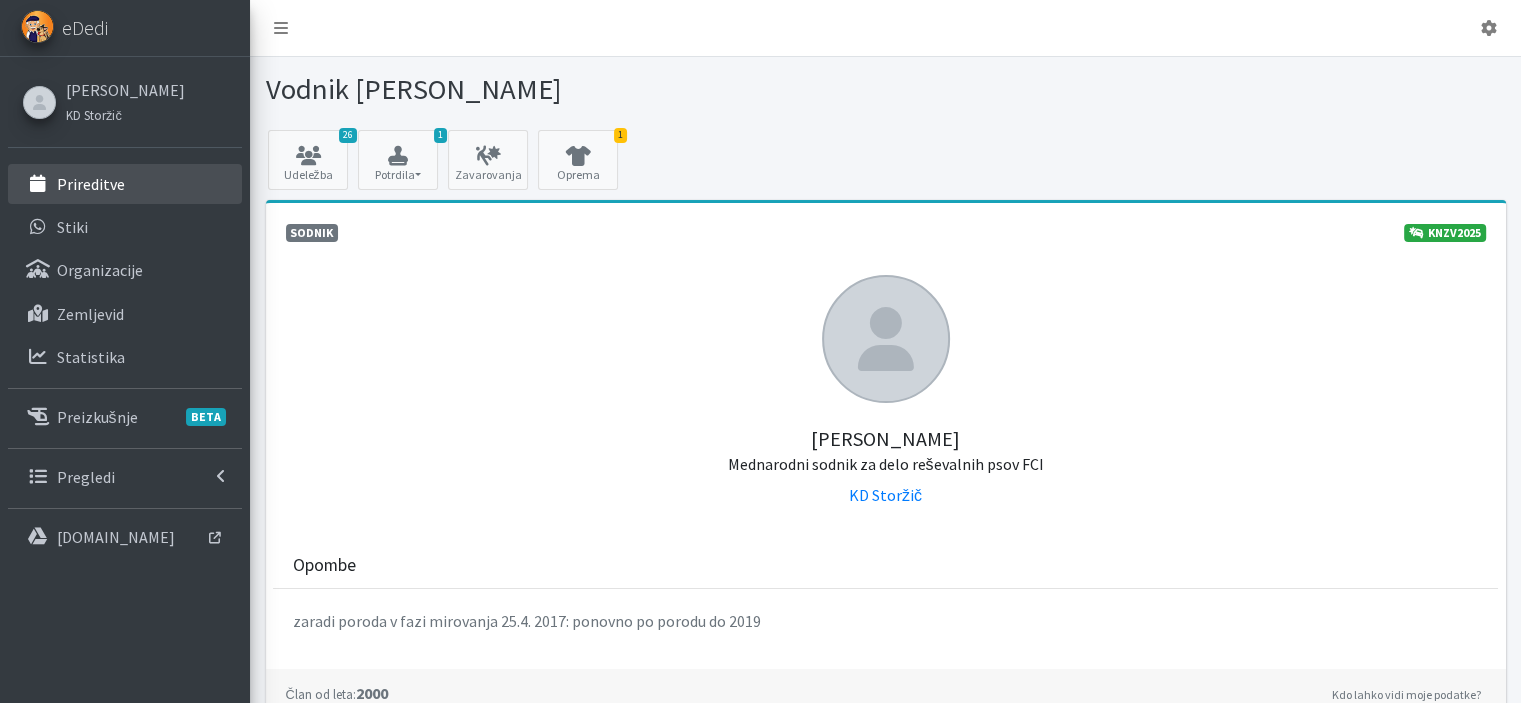 click on "Prireditve" at bounding box center (91, 184) 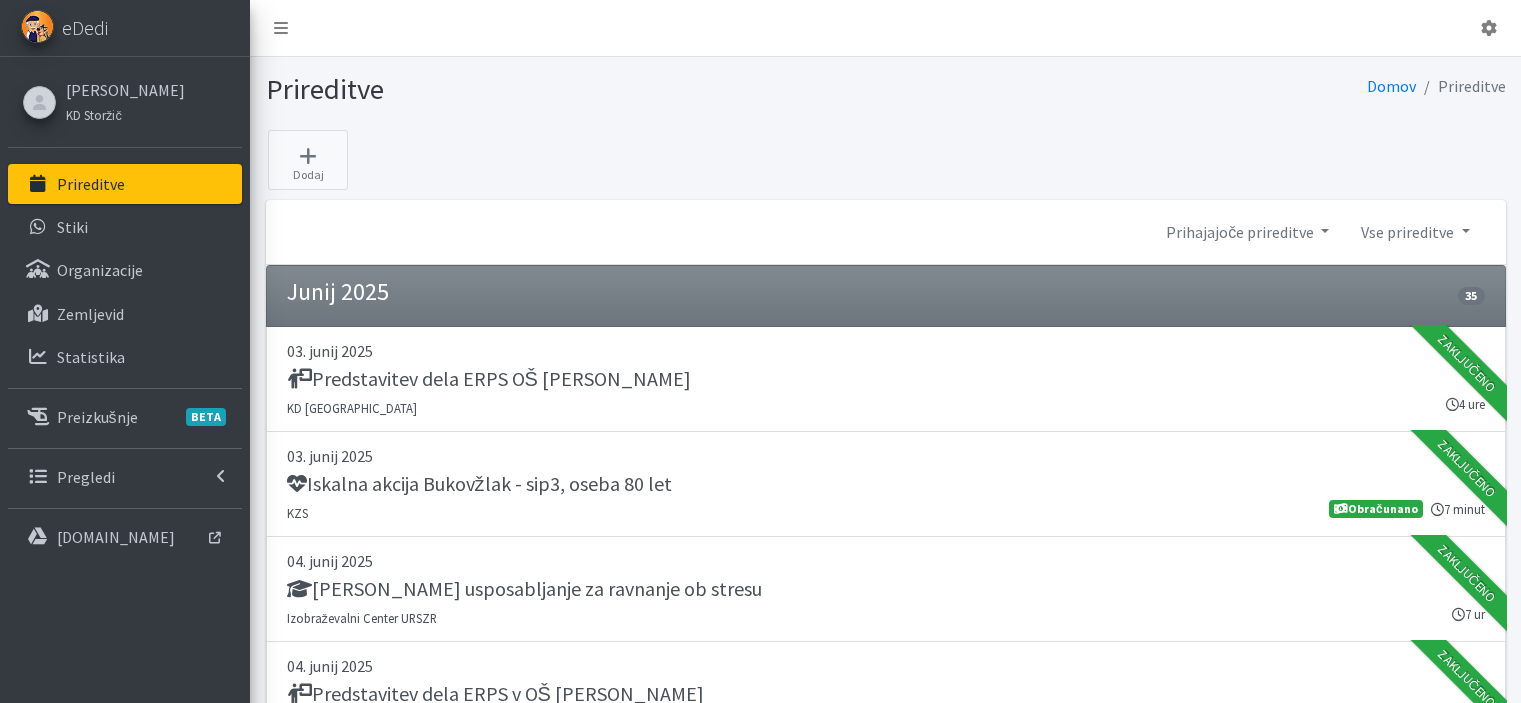 scroll, scrollTop: 0, scrollLeft: 0, axis: both 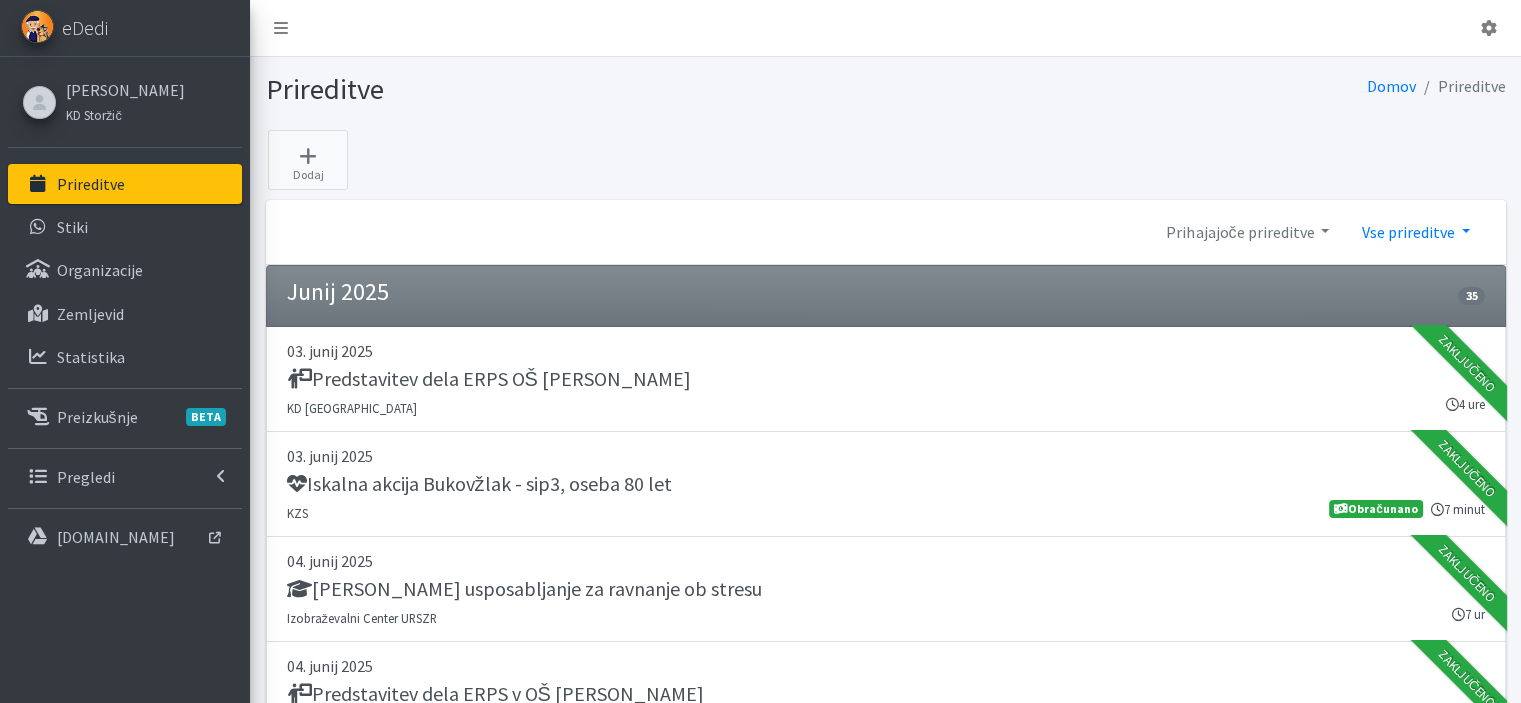 click on "Vse prireditve" at bounding box center (1415, 232) 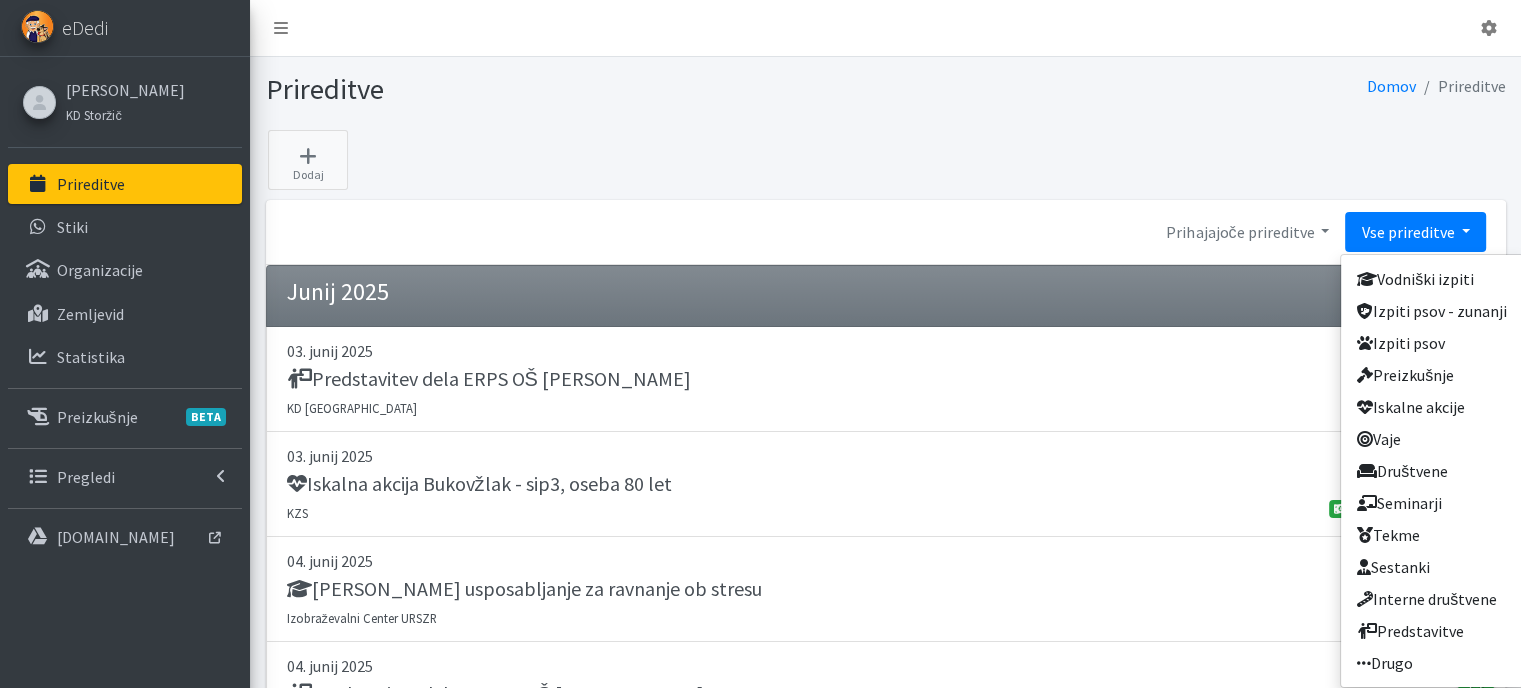 click on "Vse prireditve" at bounding box center (1415, 232) 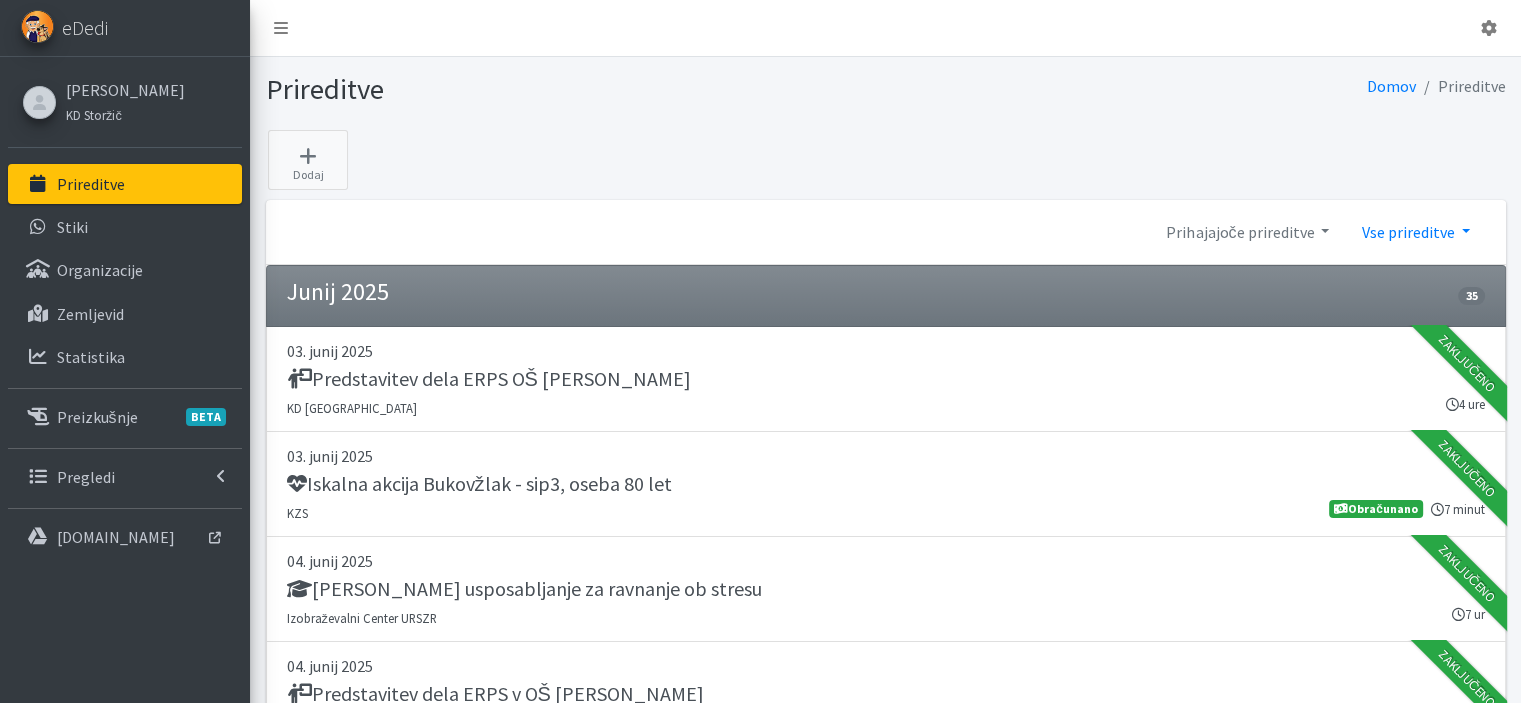 click on "Vse prireditve" at bounding box center [1415, 232] 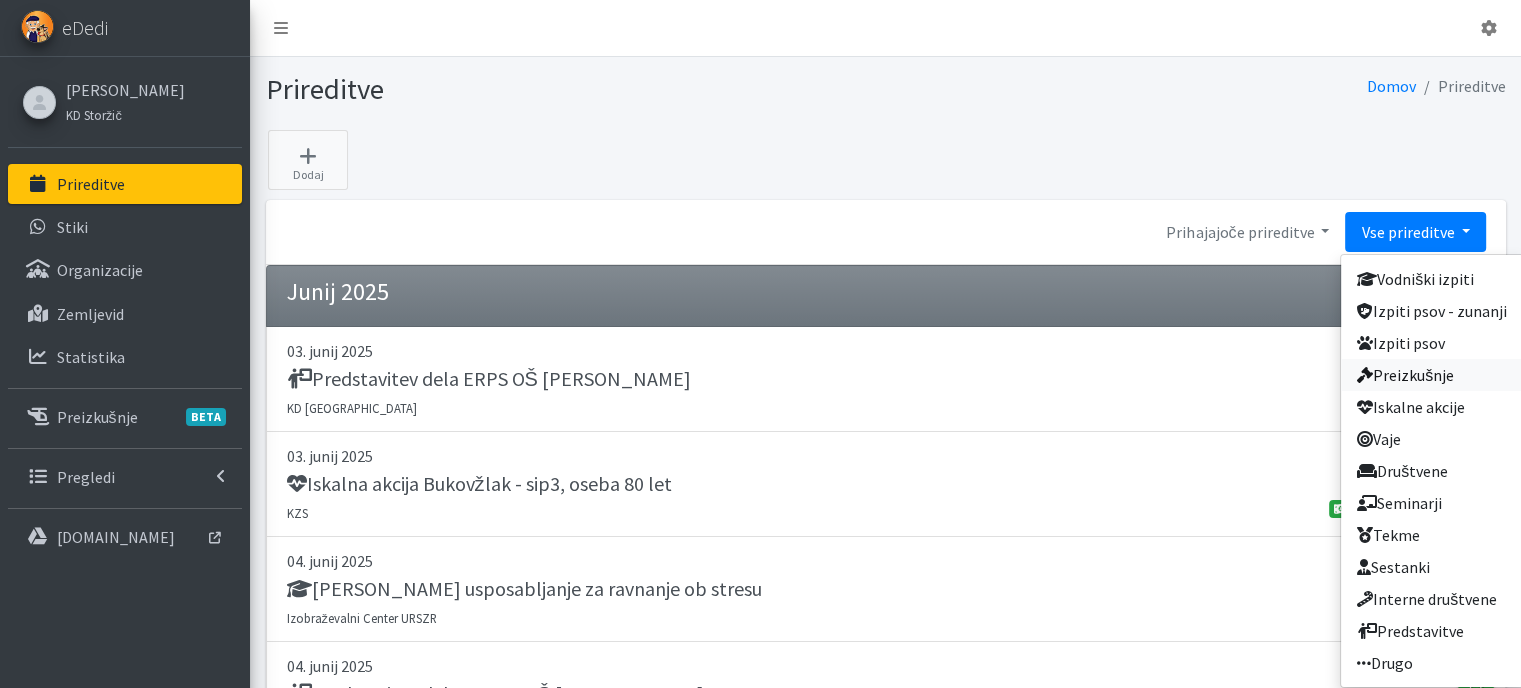 click on "Preizkušnje" at bounding box center (1432, 375) 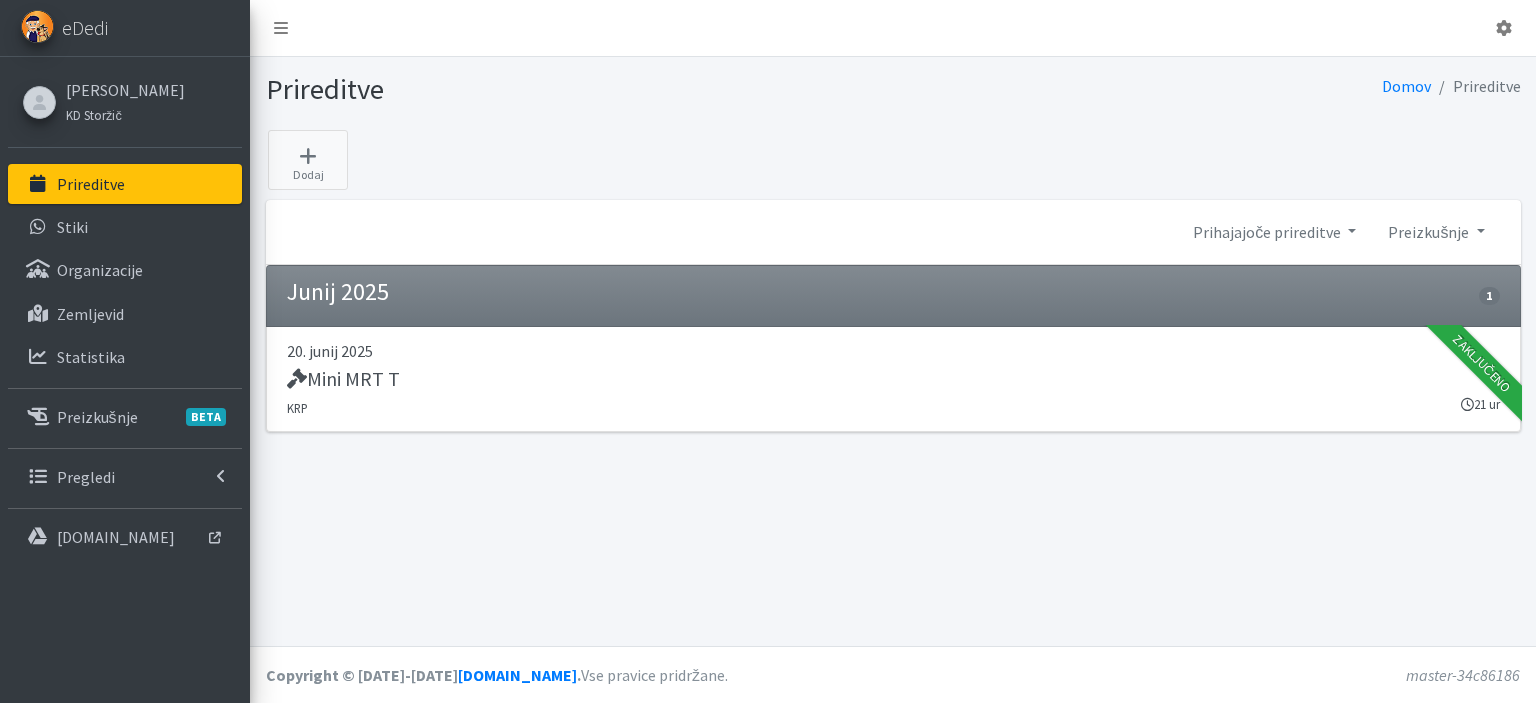 scroll, scrollTop: 0, scrollLeft: 0, axis: both 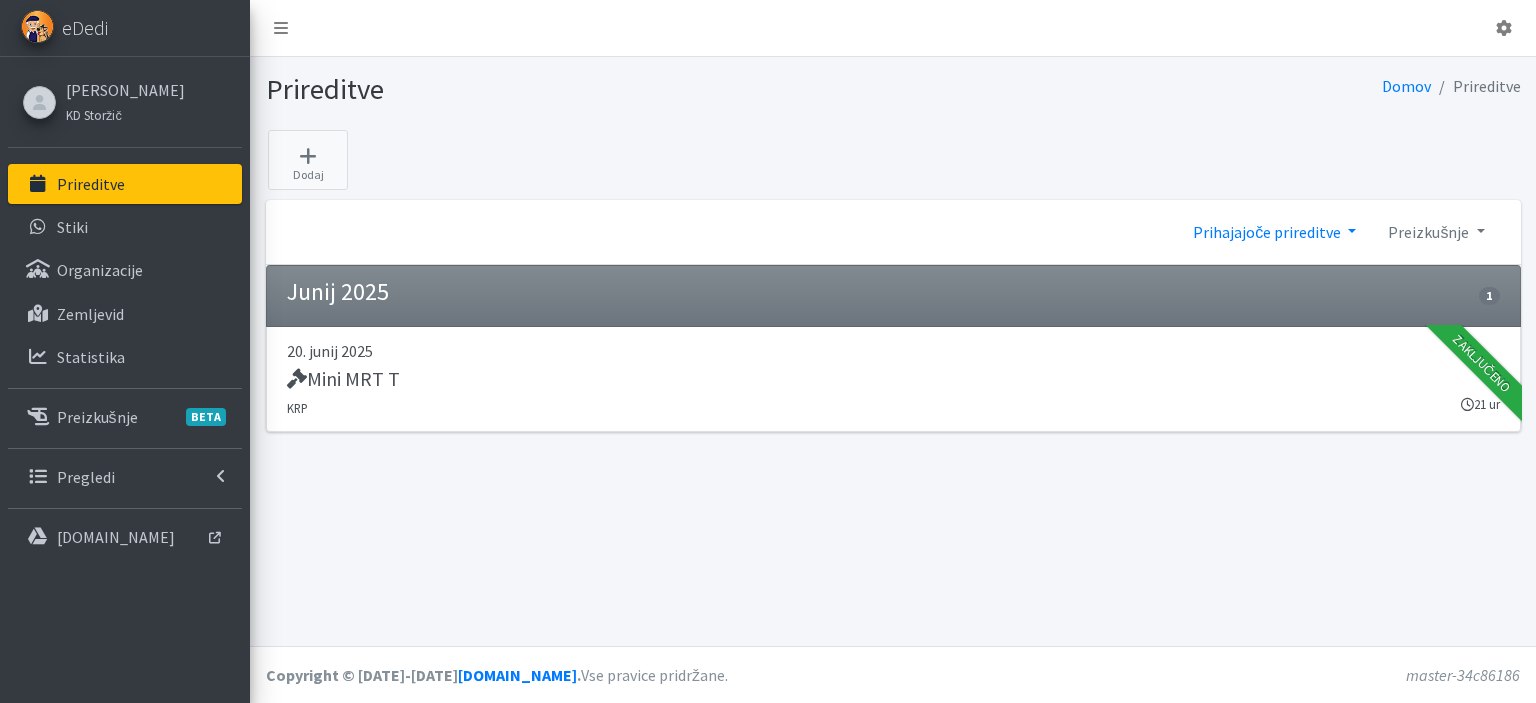 click on "Prihajajoče prireditve" at bounding box center [1274, 232] 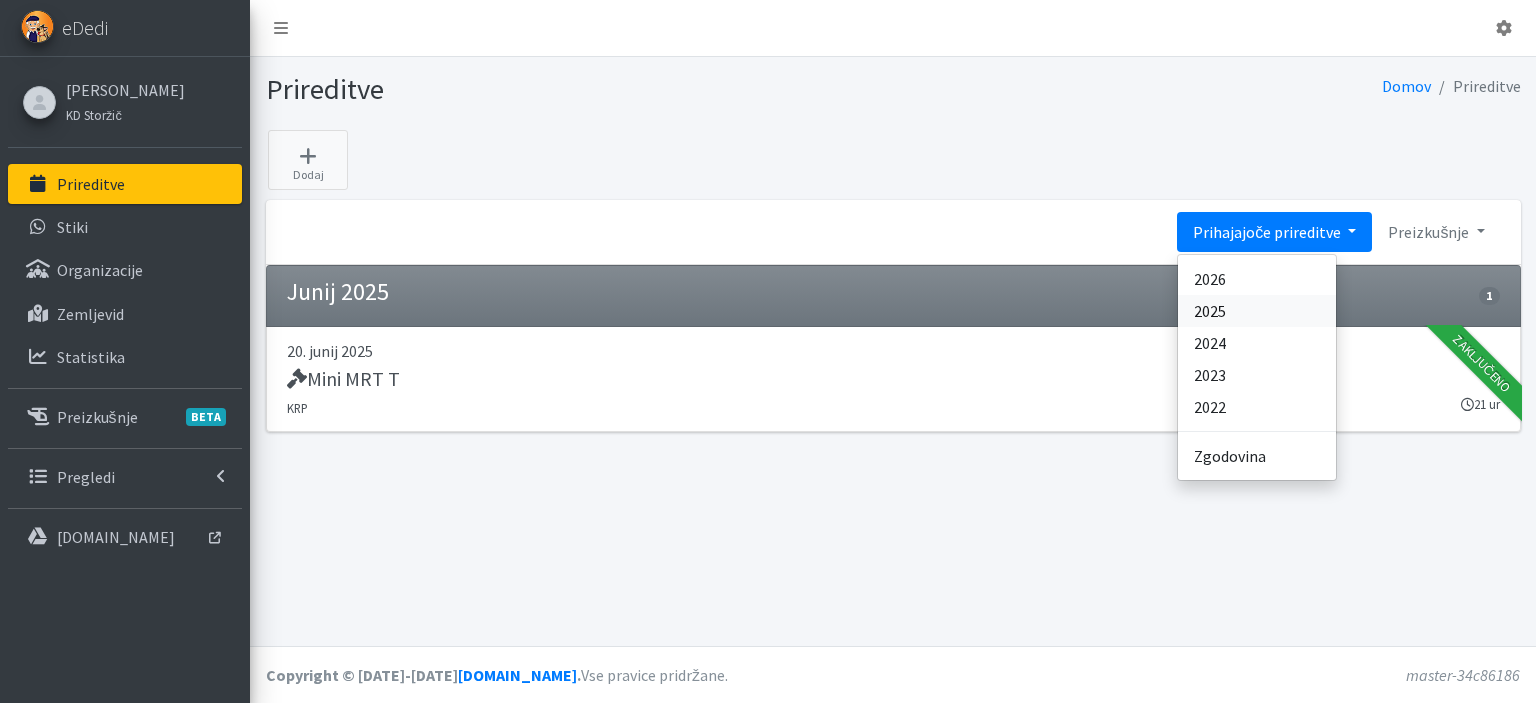 click on "2025" at bounding box center [1257, 311] 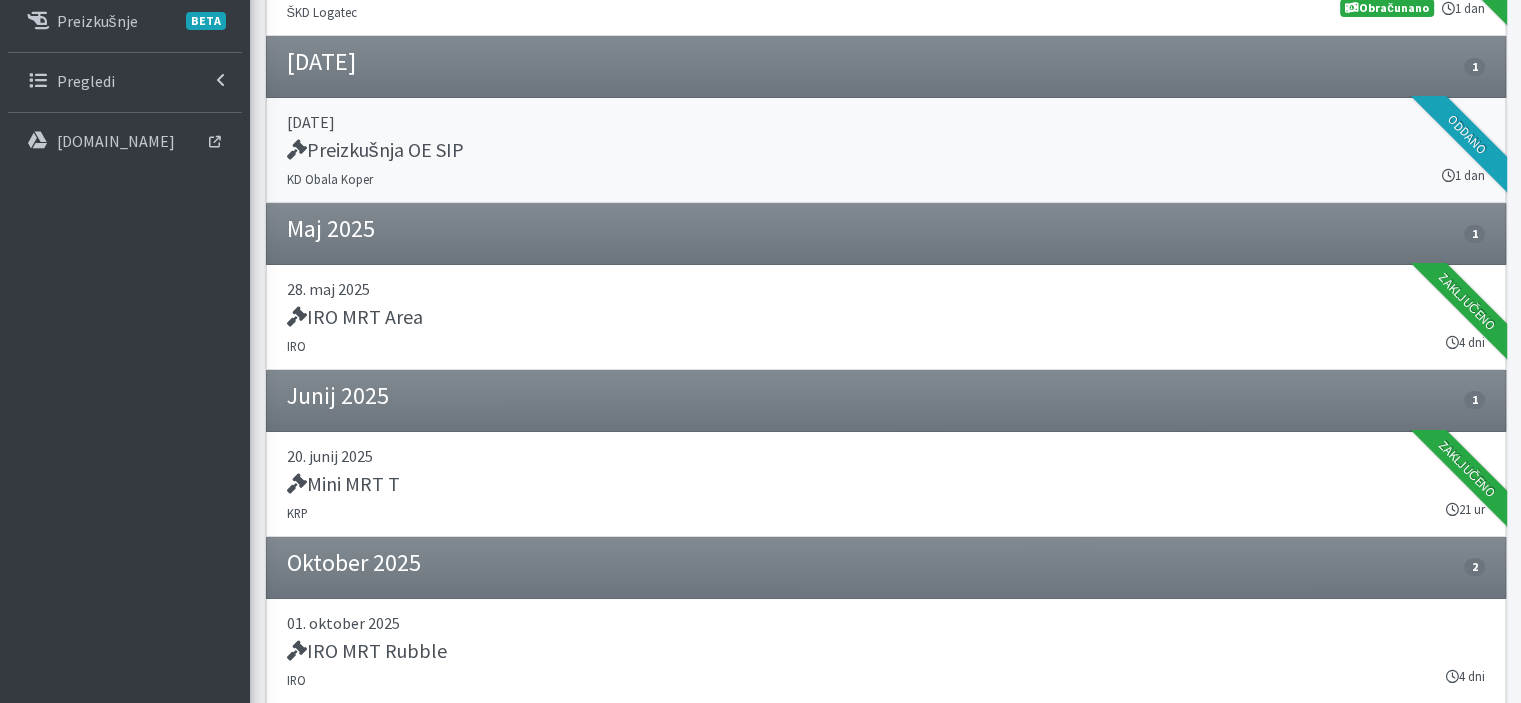 scroll, scrollTop: 400, scrollLeft: 0, axis: vertical 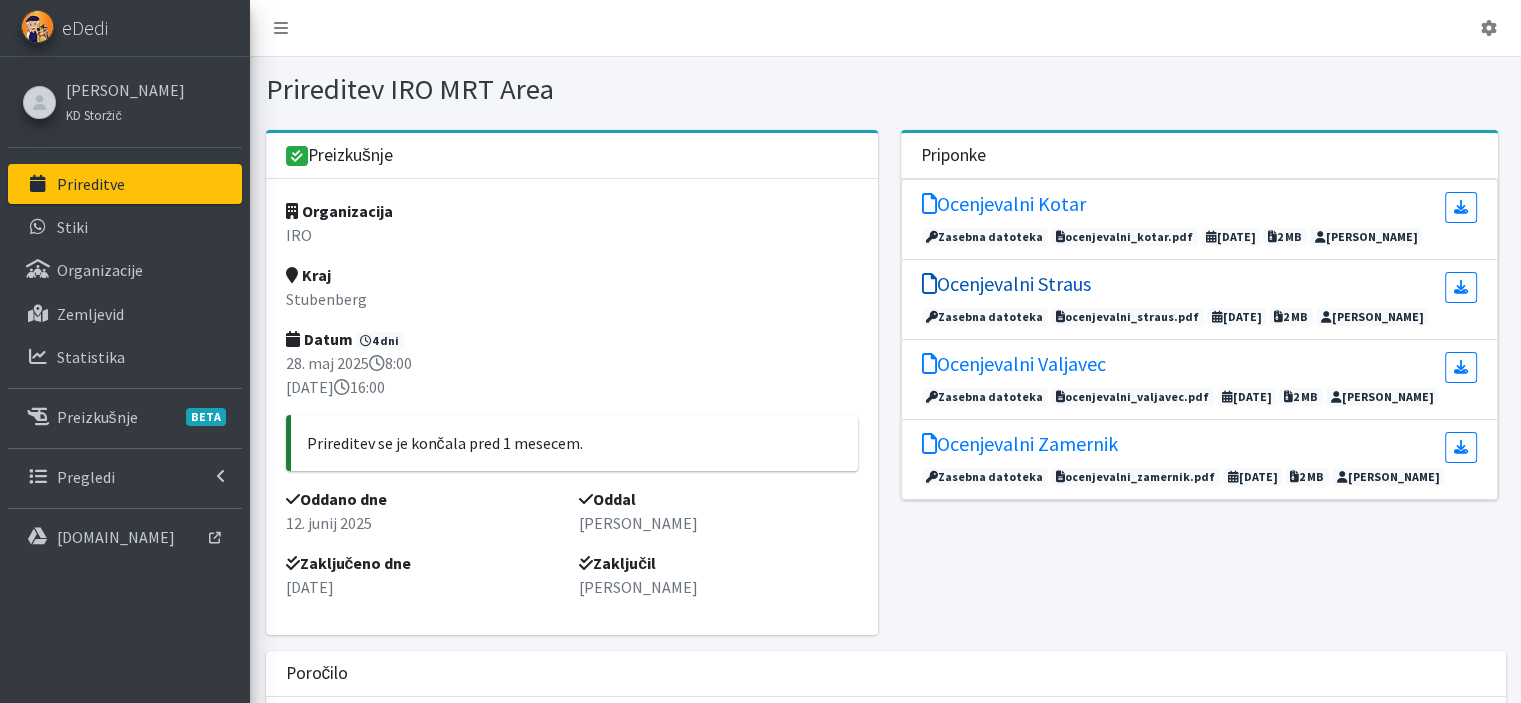 click on "Ocenjevalni Straus" at bounding box center (1006, 284) 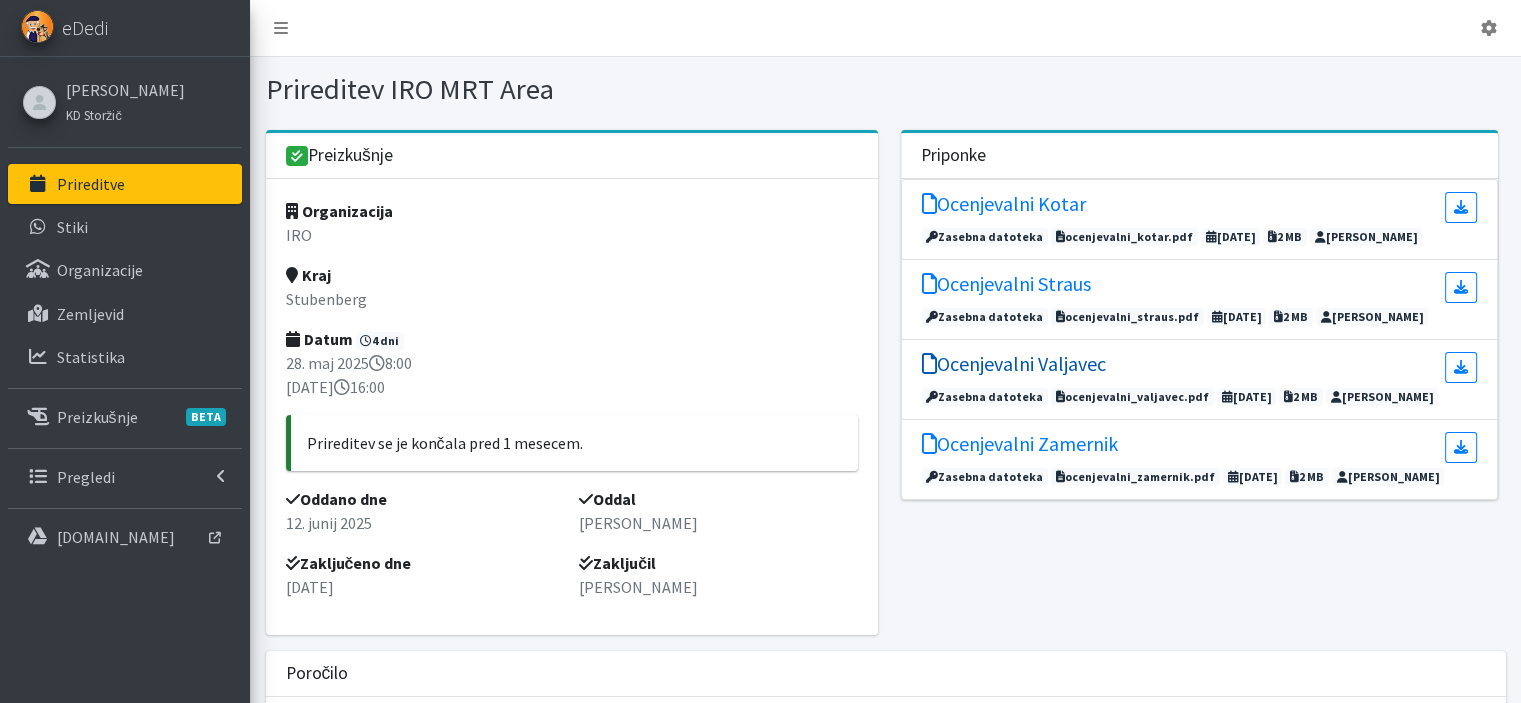 click on "Ocenjevalni Valjavec" at bounding box center (1014, 364) 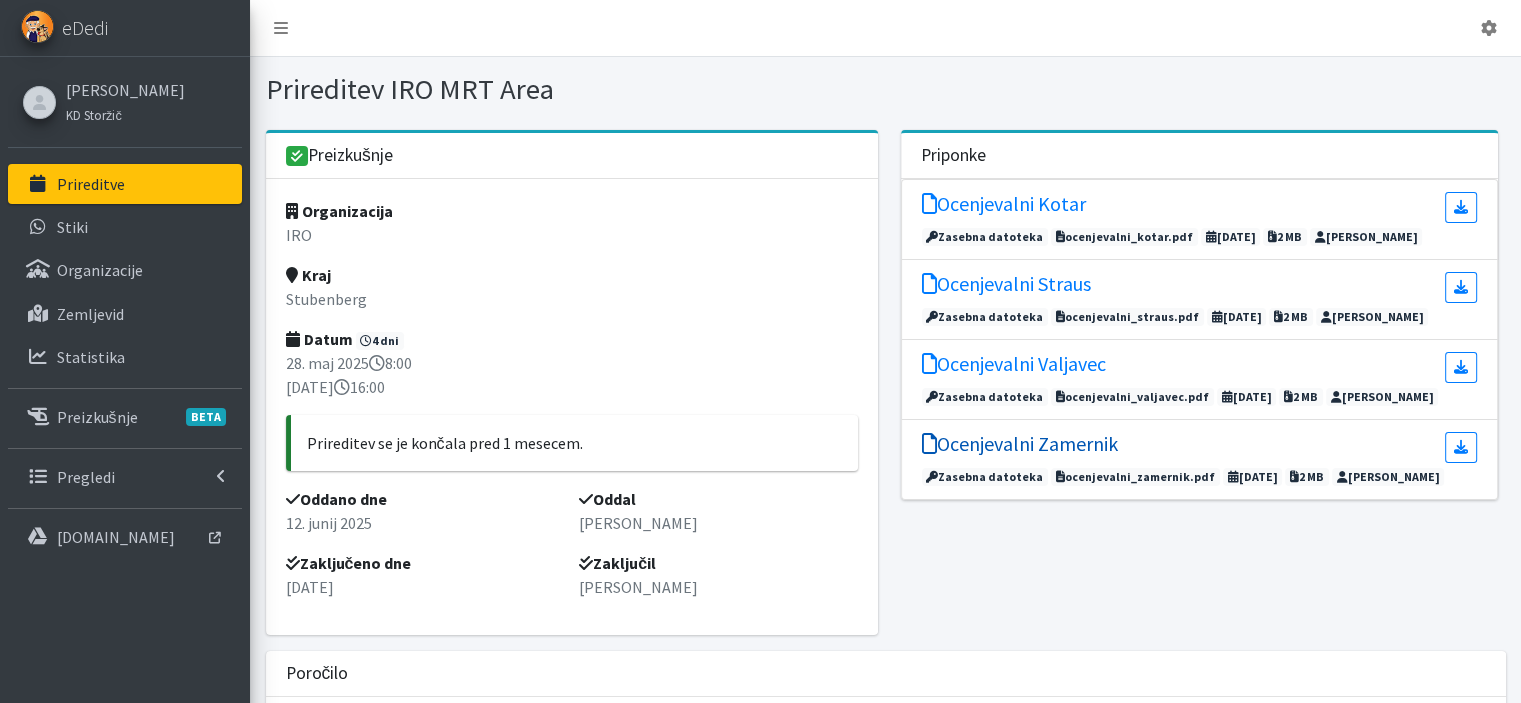 click on "Ocenjevalni Zamernik" at bounding box center [1020, 444] 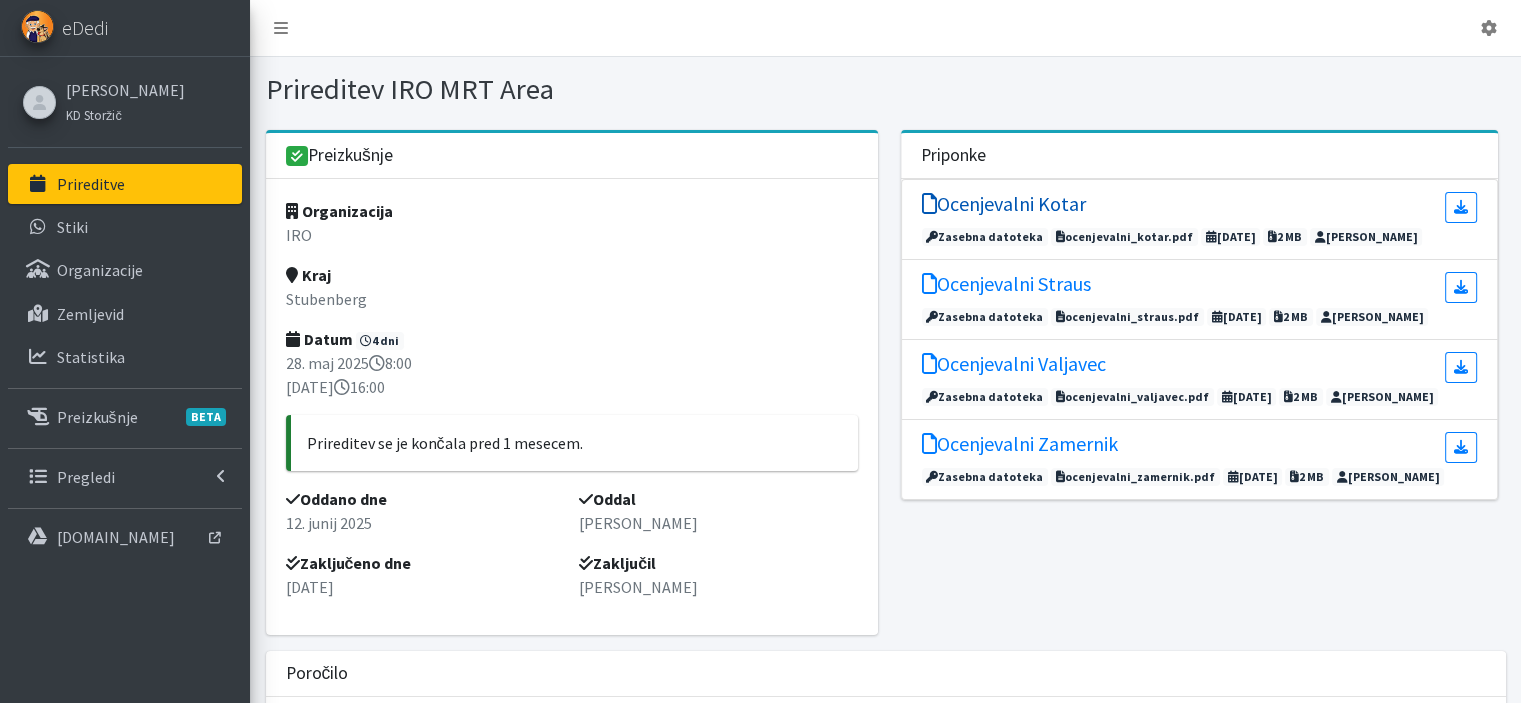 click on "Ocenjevalni Kotar" at bounding box center [1004, 204] 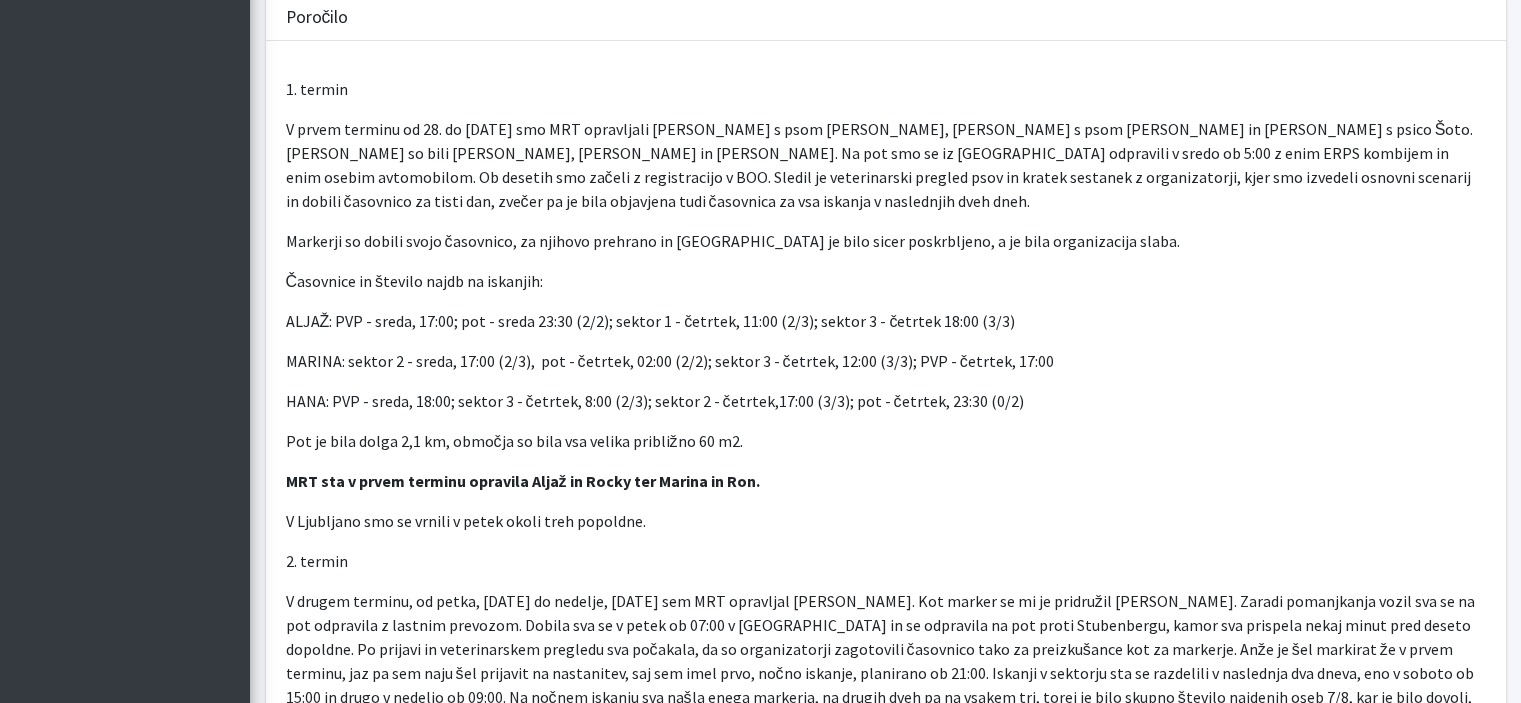 scroll, scrollTop: 600, scrollLeft: 0, axis: vertical 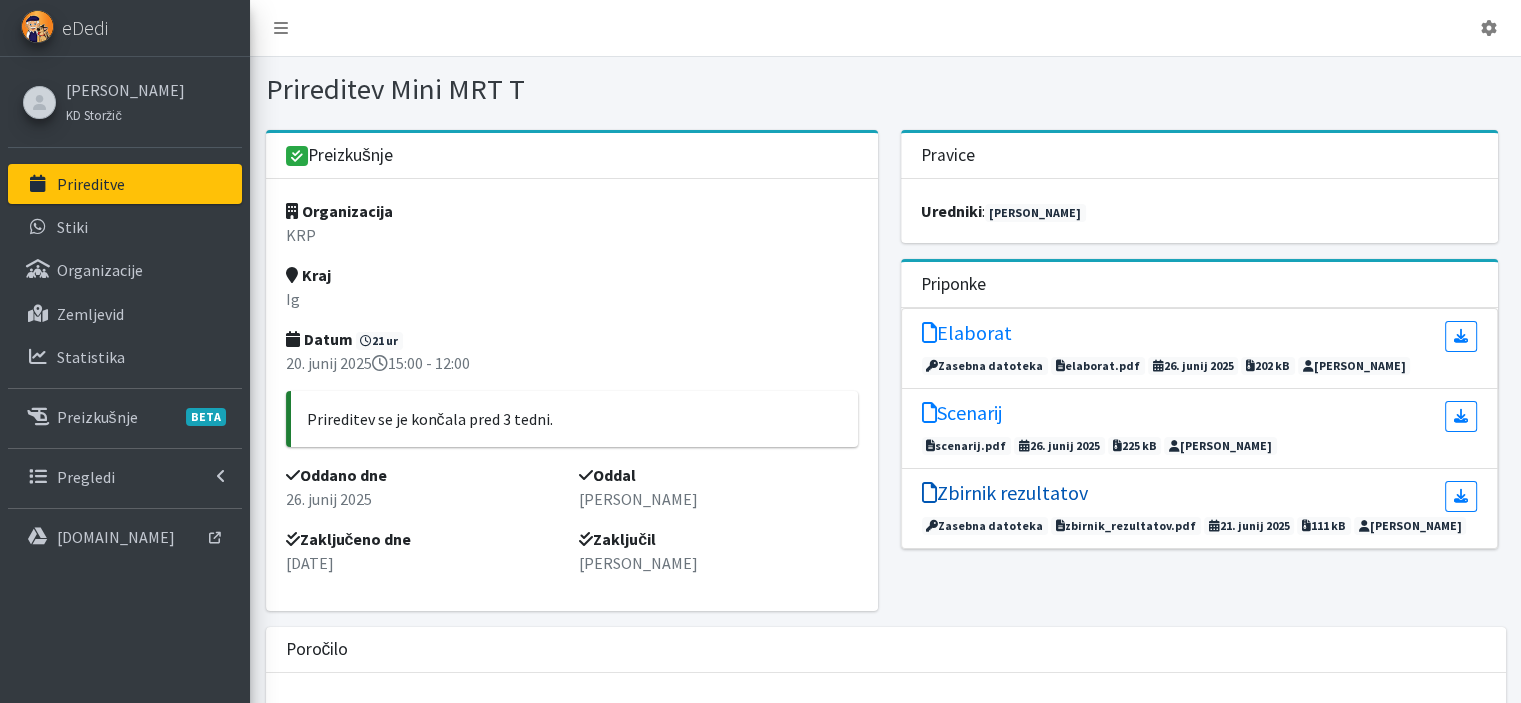 click on "Zbirnik rezultatov" at bounding box center [1005, 493] 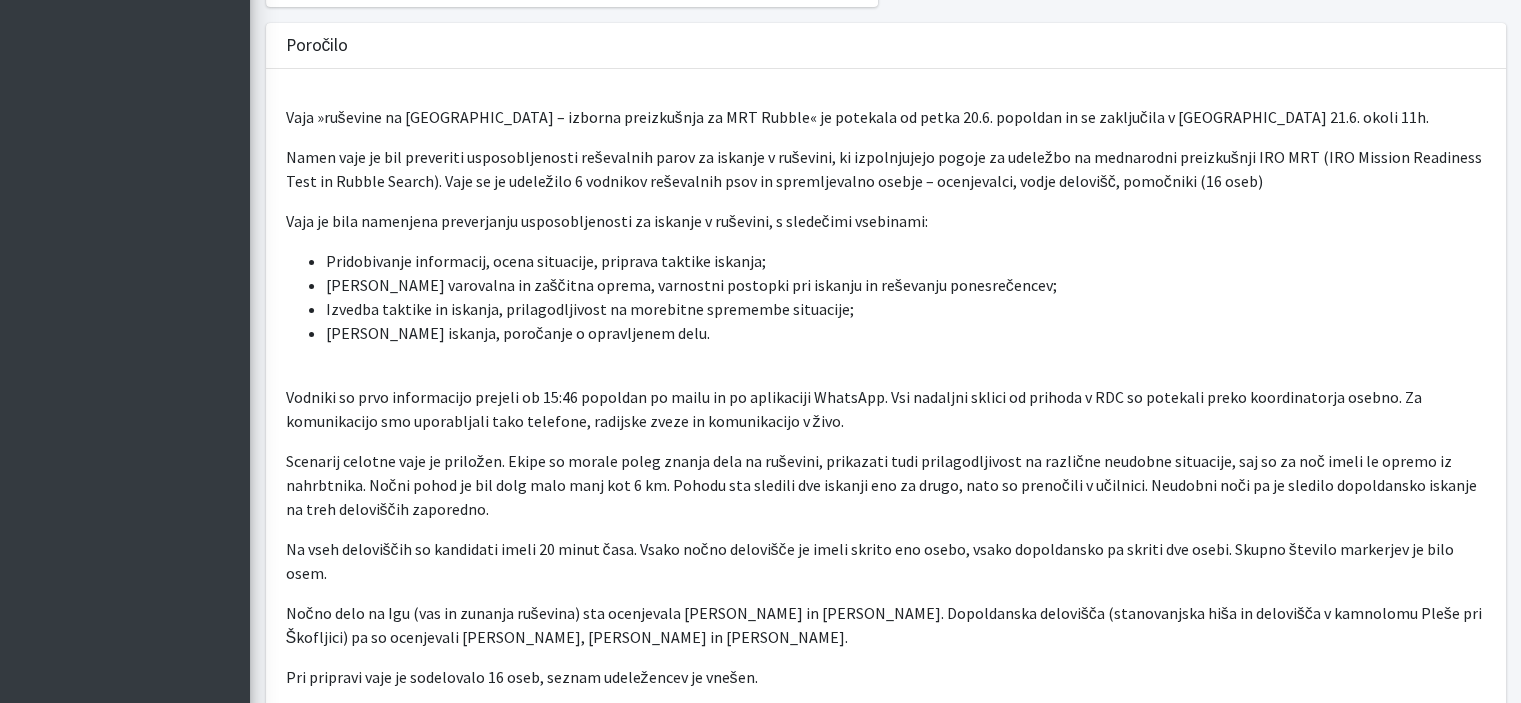 scroll, scrollTop: 600, scrollLeft: 0, axis: vertical 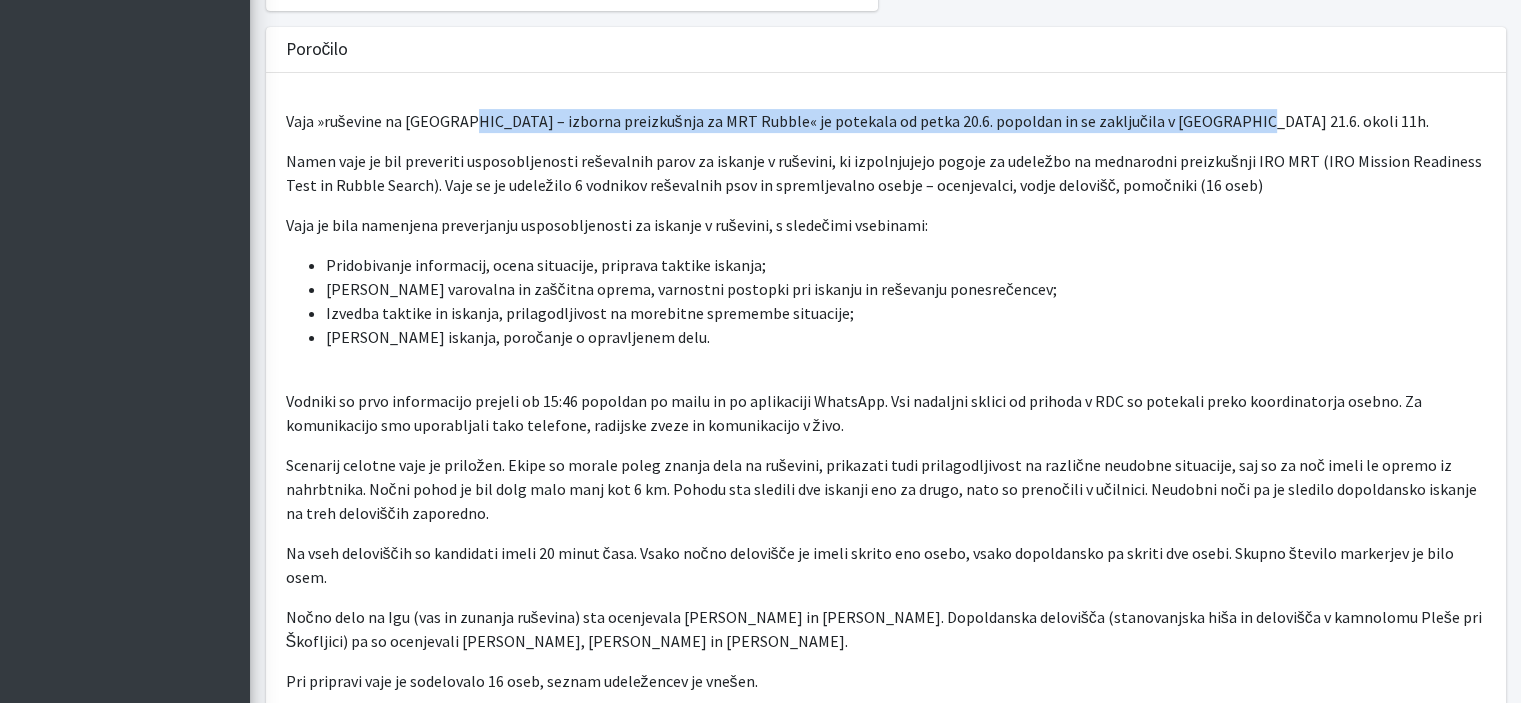 drag, startPoint x: 454, startPoint y: 119, endPoint x: 1267, endPoint y: 86, distance: 813.6695 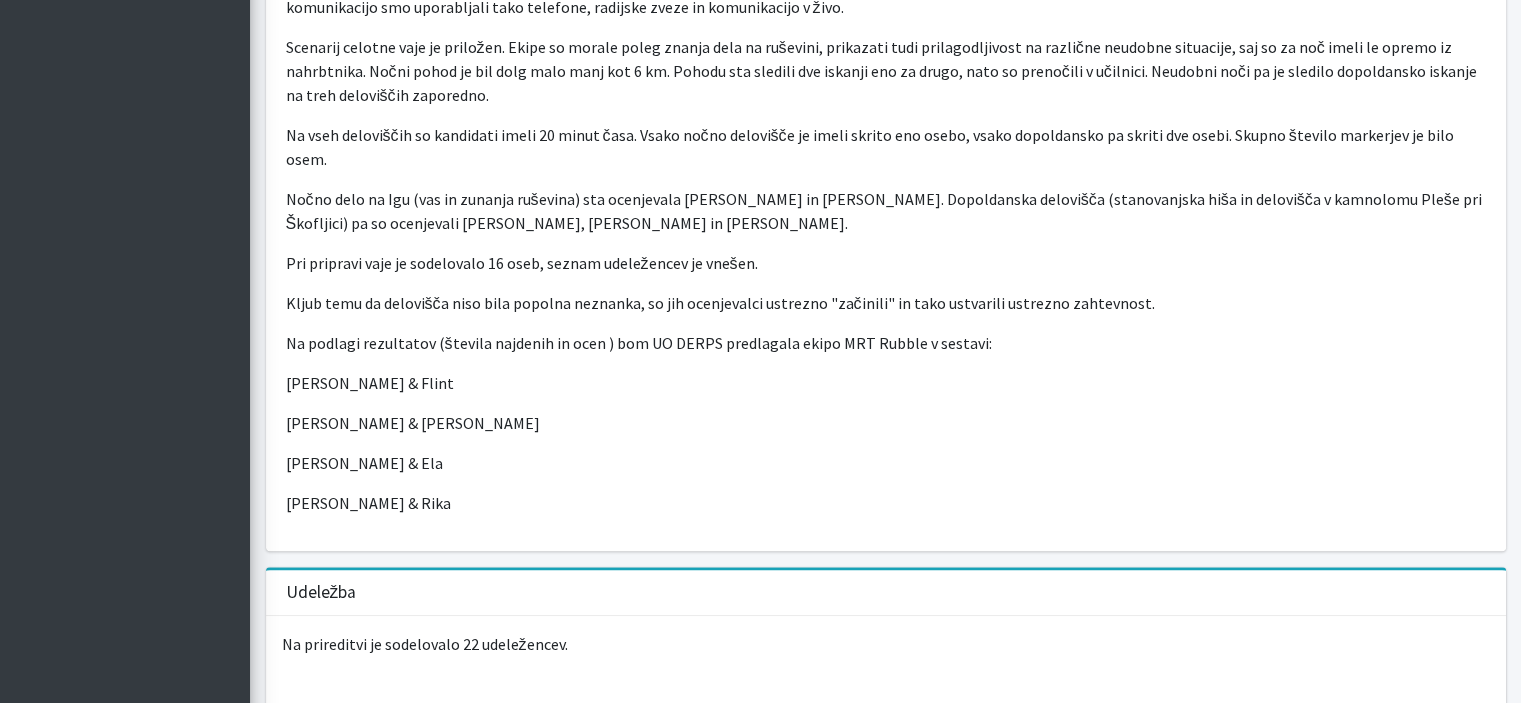 scroll, scrollTop: 1040, scrollLeft: 0, axis: vertical 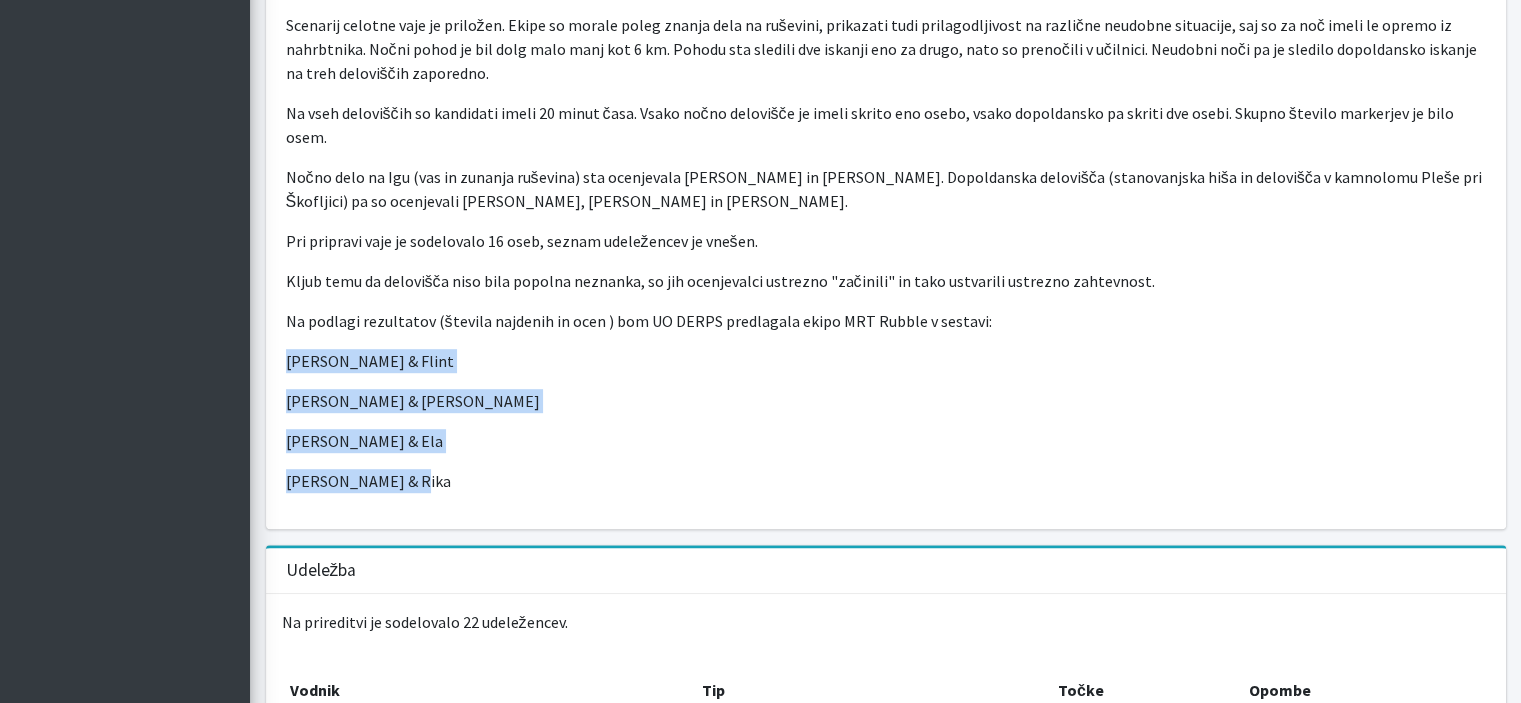 drag, startPoint x: 285, startPoint y: 340, endPoint x: 464, endPoint y: 459, distance: 214.9465 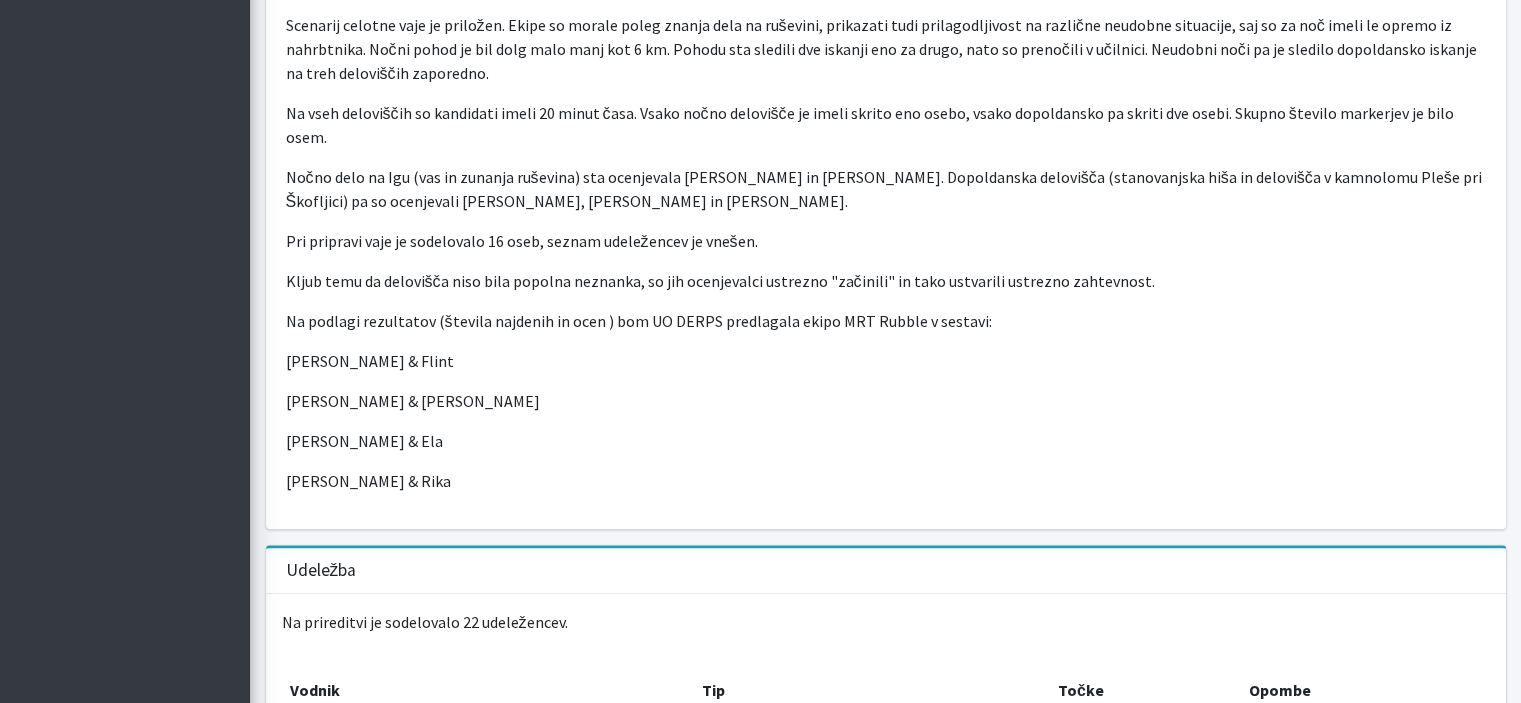 click on "[PERSON_NAME] & Flint" at bounding box center (886, 361) 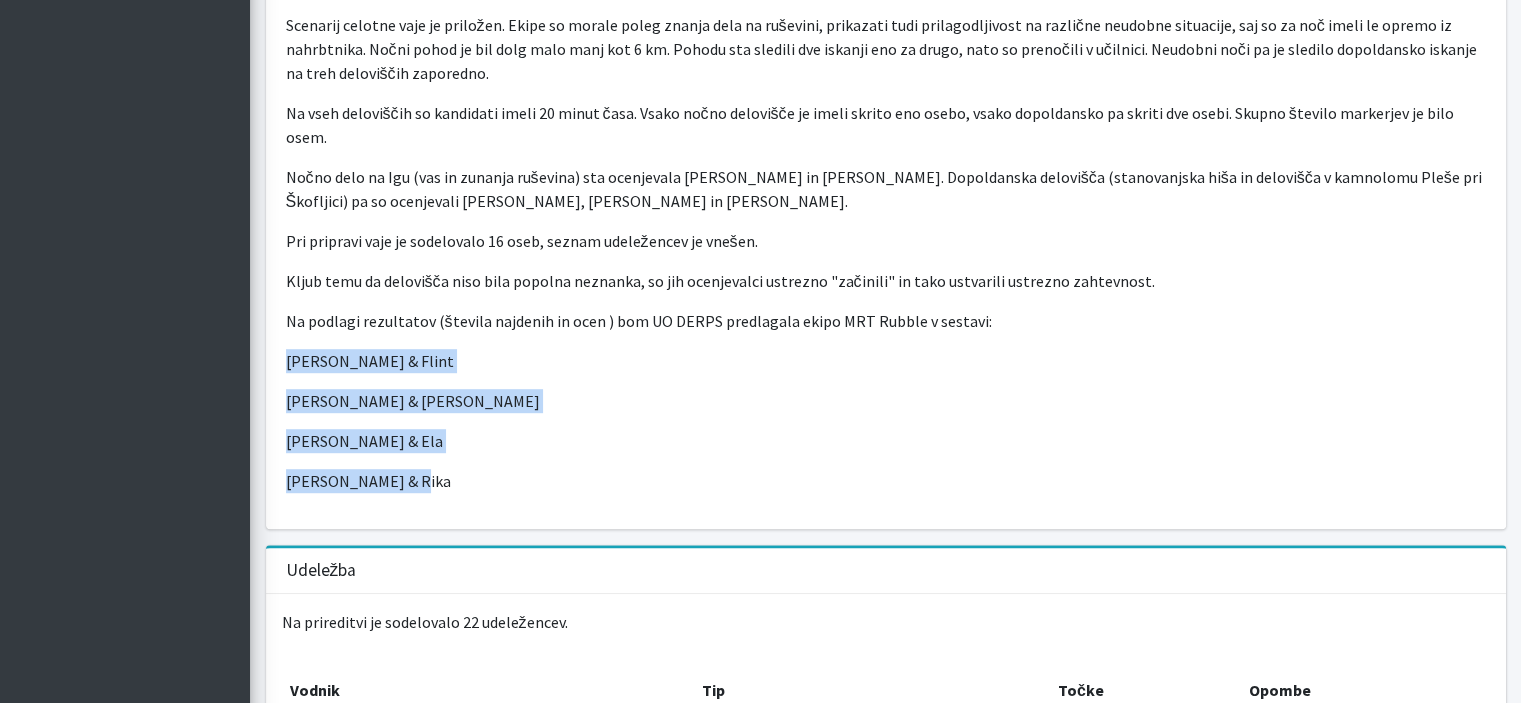 drag, startPoint x: 285, startPoint y: 331, endPoint x: 424, endPoint y: 432, distance: 171.81967 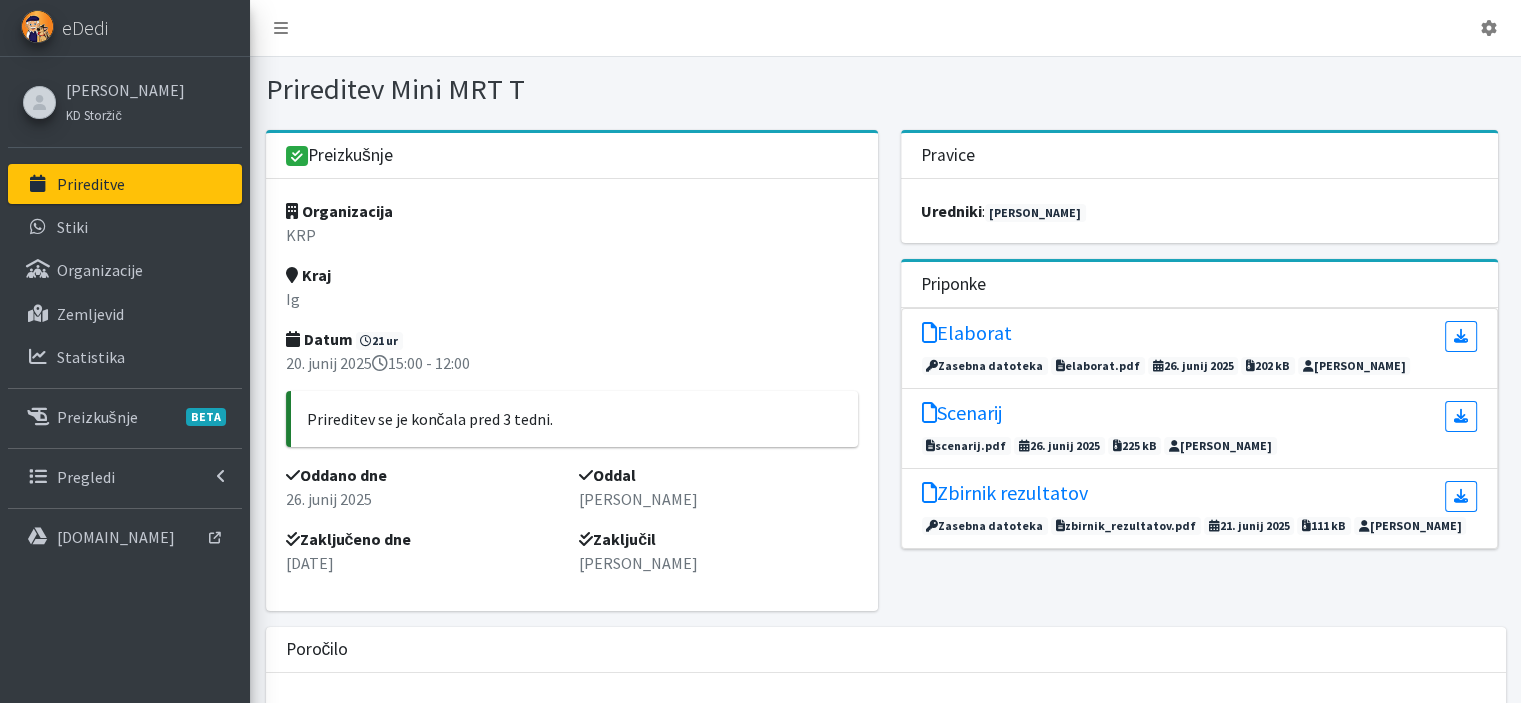 click on "Prireditve" at bounding box center (91, 184) 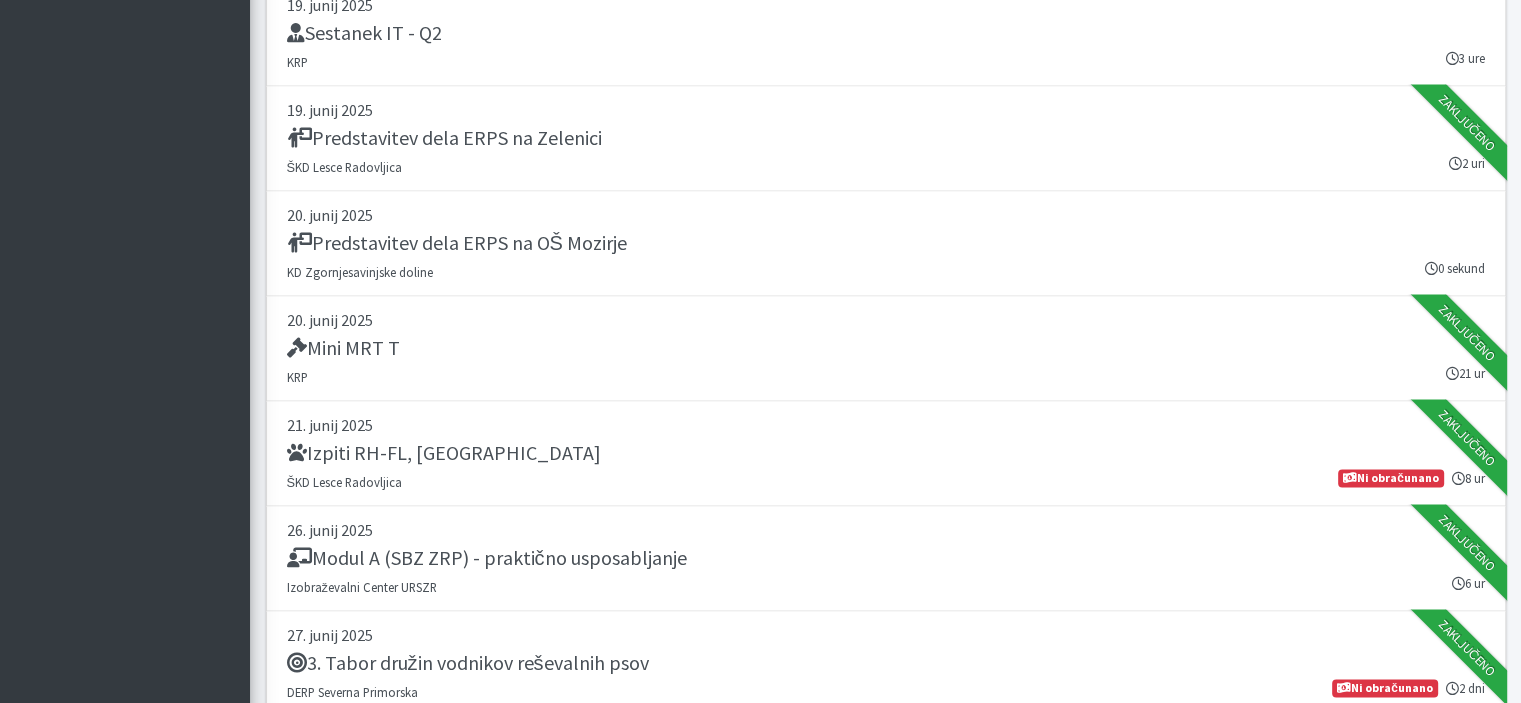 scroll, scrollTop: 3691, scrollLeft: 0, axis: vertical 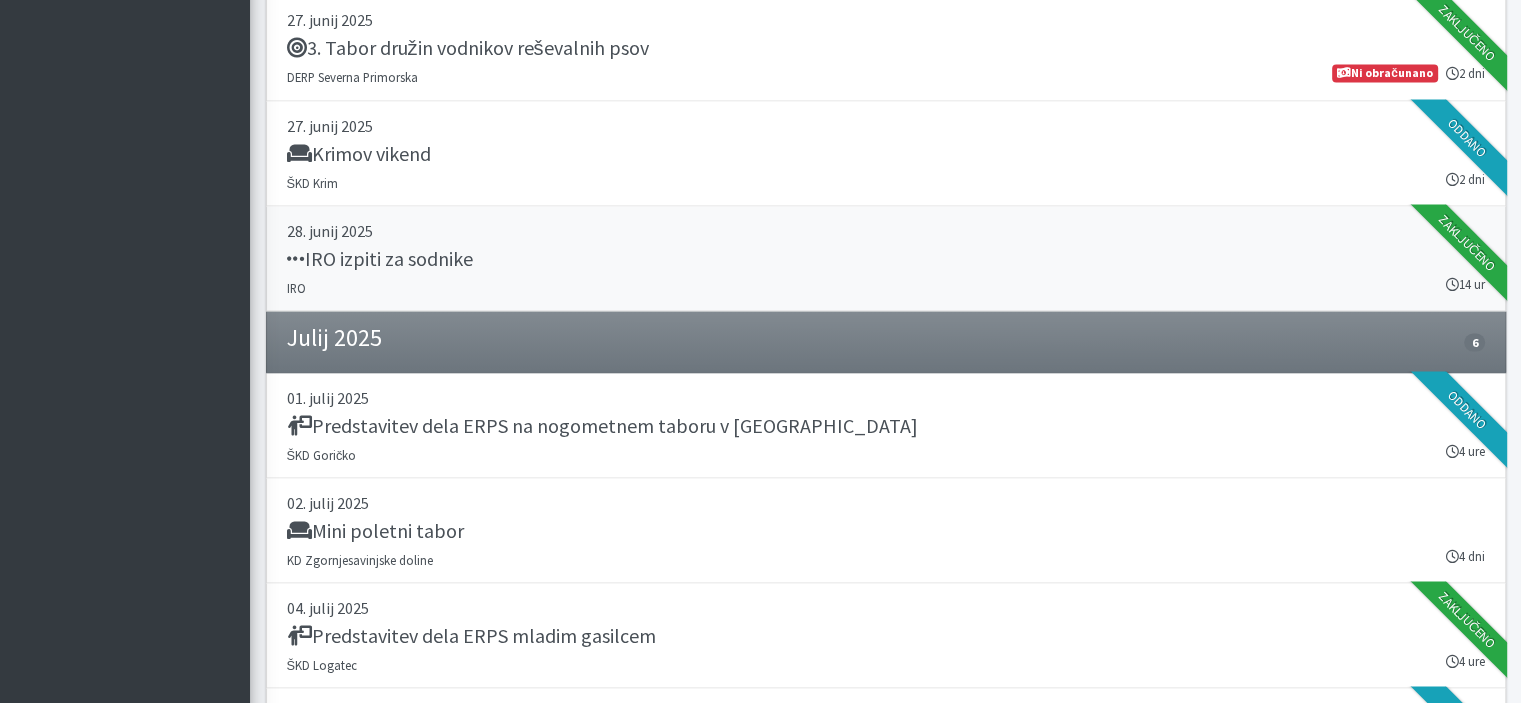 click on "IRO izpiti za sodnike" at bounding box center [380, 258] 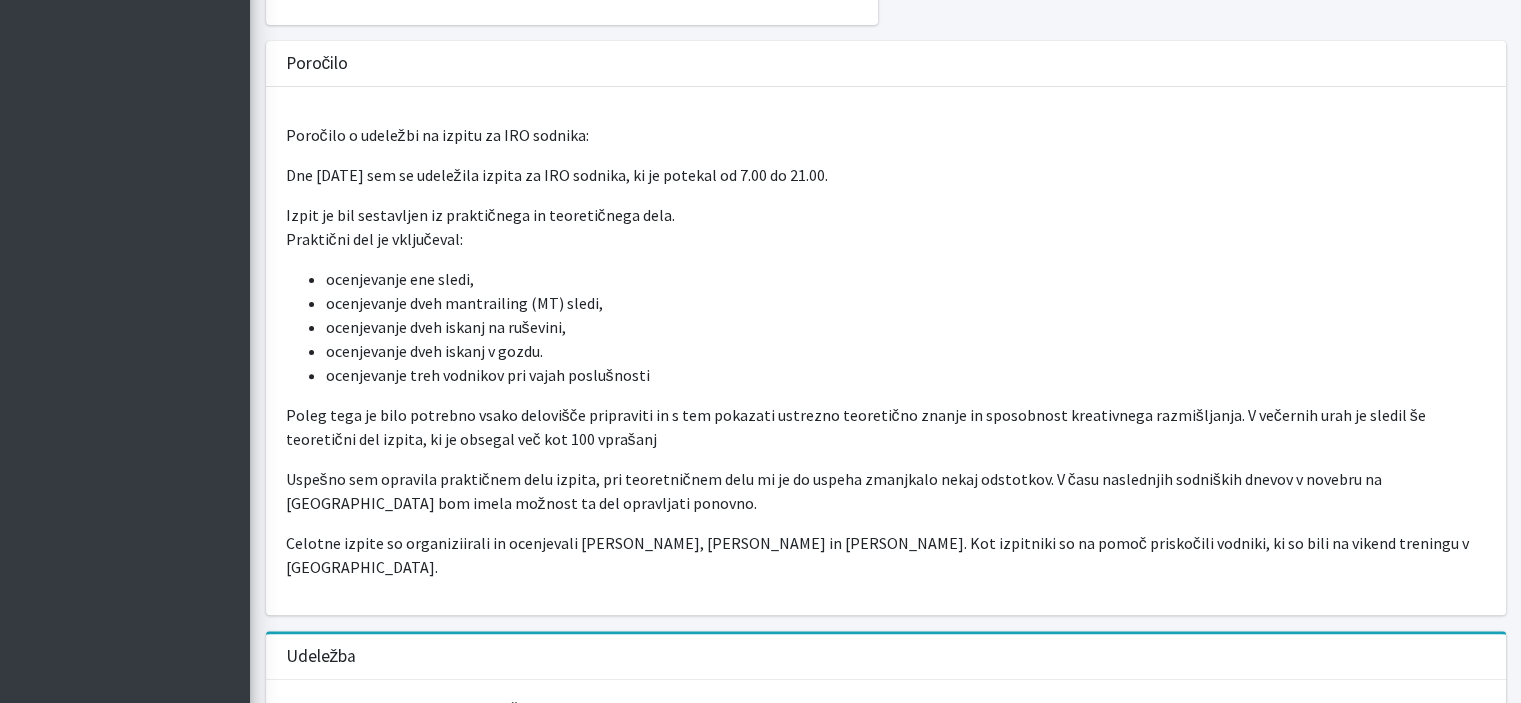 scroll, scrollTop: 600, scrollLeft: 0, axis: vertical 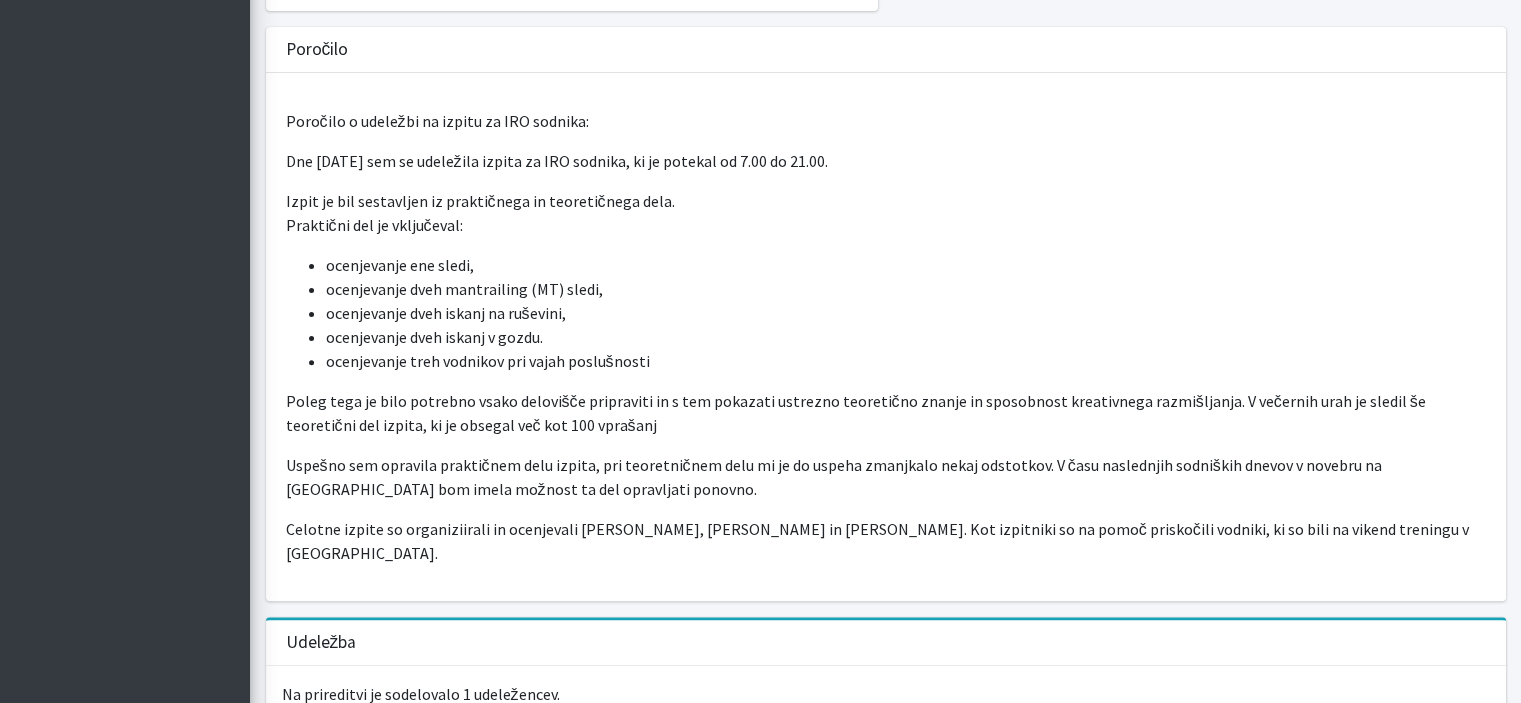 drag, startPoint x: 285, startPoint y: 154, endPoint x: 876, endPoint y: 153, distance: 591.00085 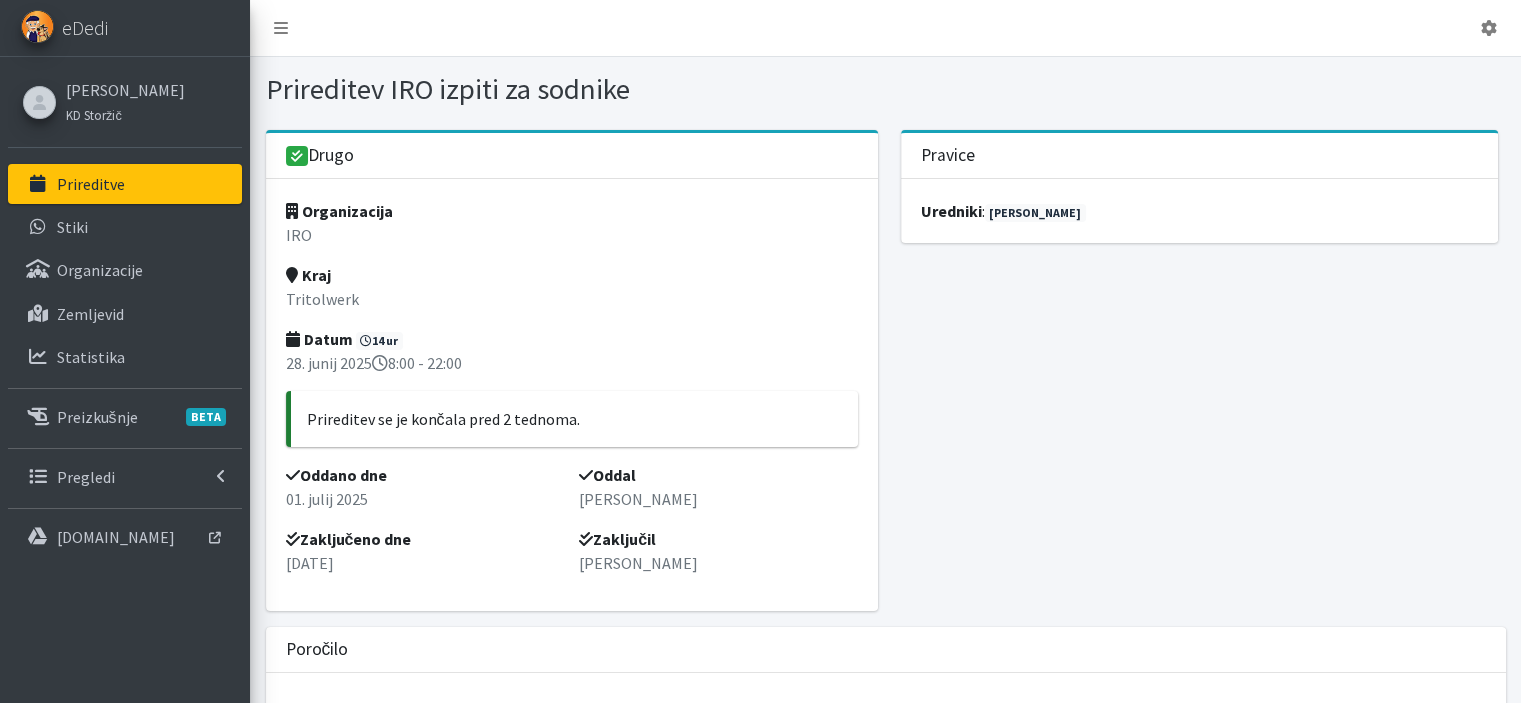 click on "Prireditve" at bounding box center (125, 184) 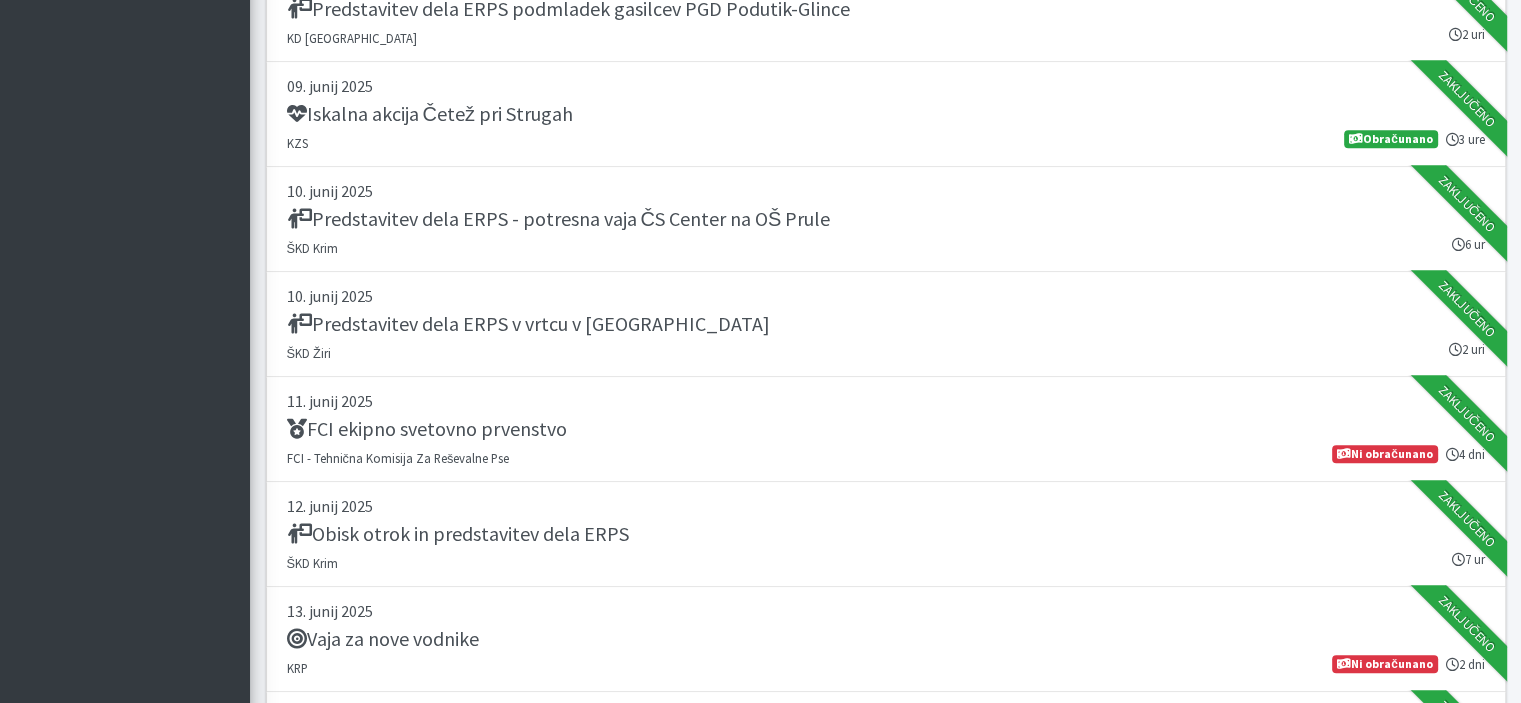 scroll, scrollTop: 1320, scrollLeft: 0, axis: vertical 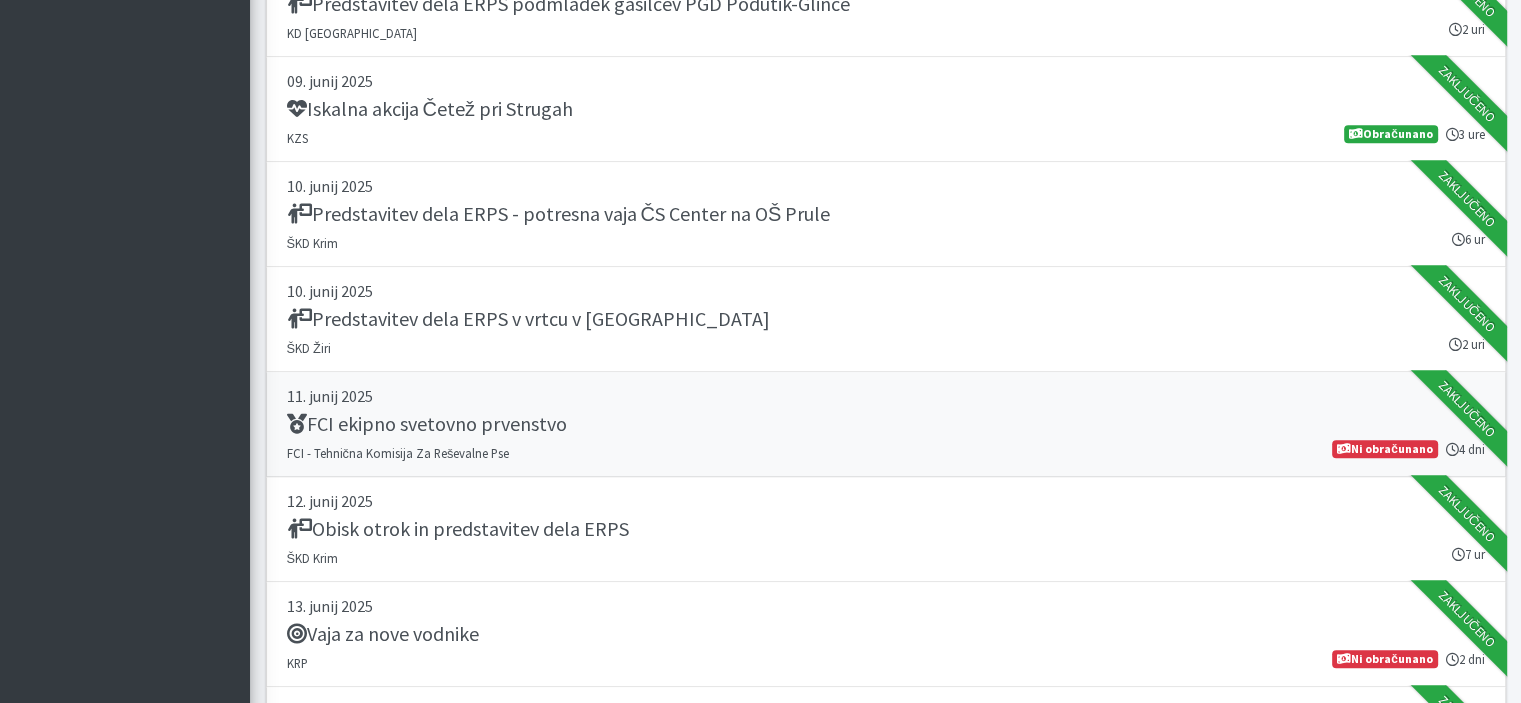 click on "FCI ekipno svetovno prvenstvo" at bounding box center [427, 424] 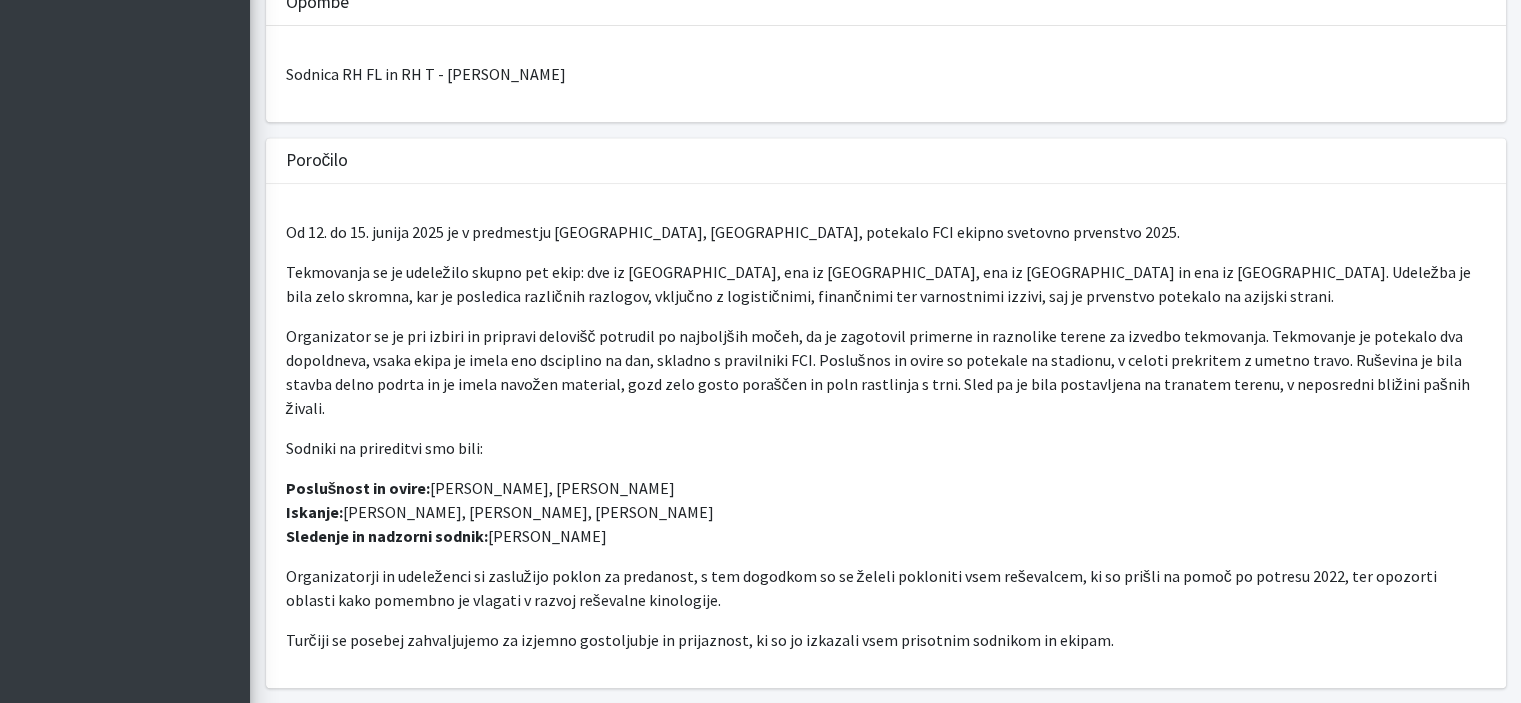 scroll, scrollTop: 1040, scrollLeft: 0, axis: vertical 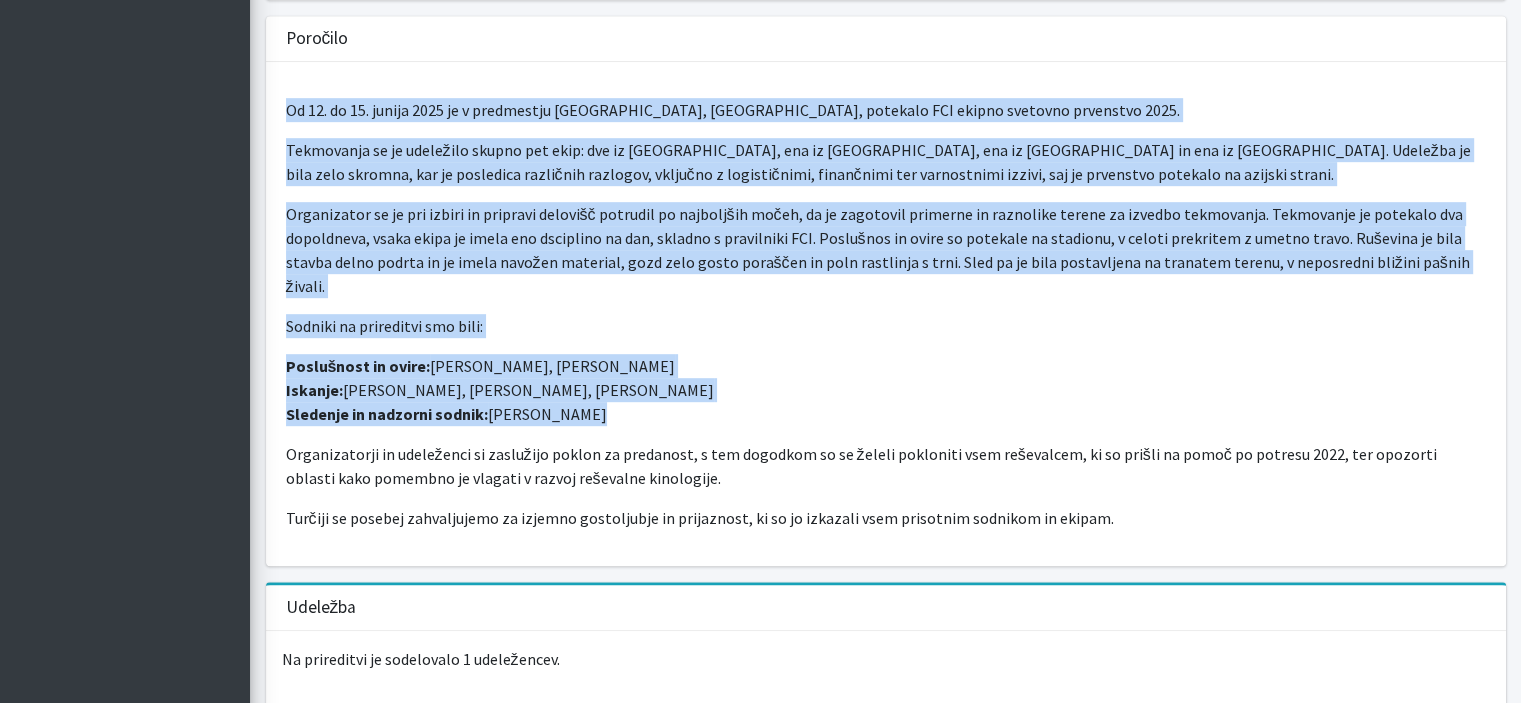 drag, startPoint x: 285, startPoint y: 113, endPoint x: 604, endPoint y: 401, distance: 429.7732 